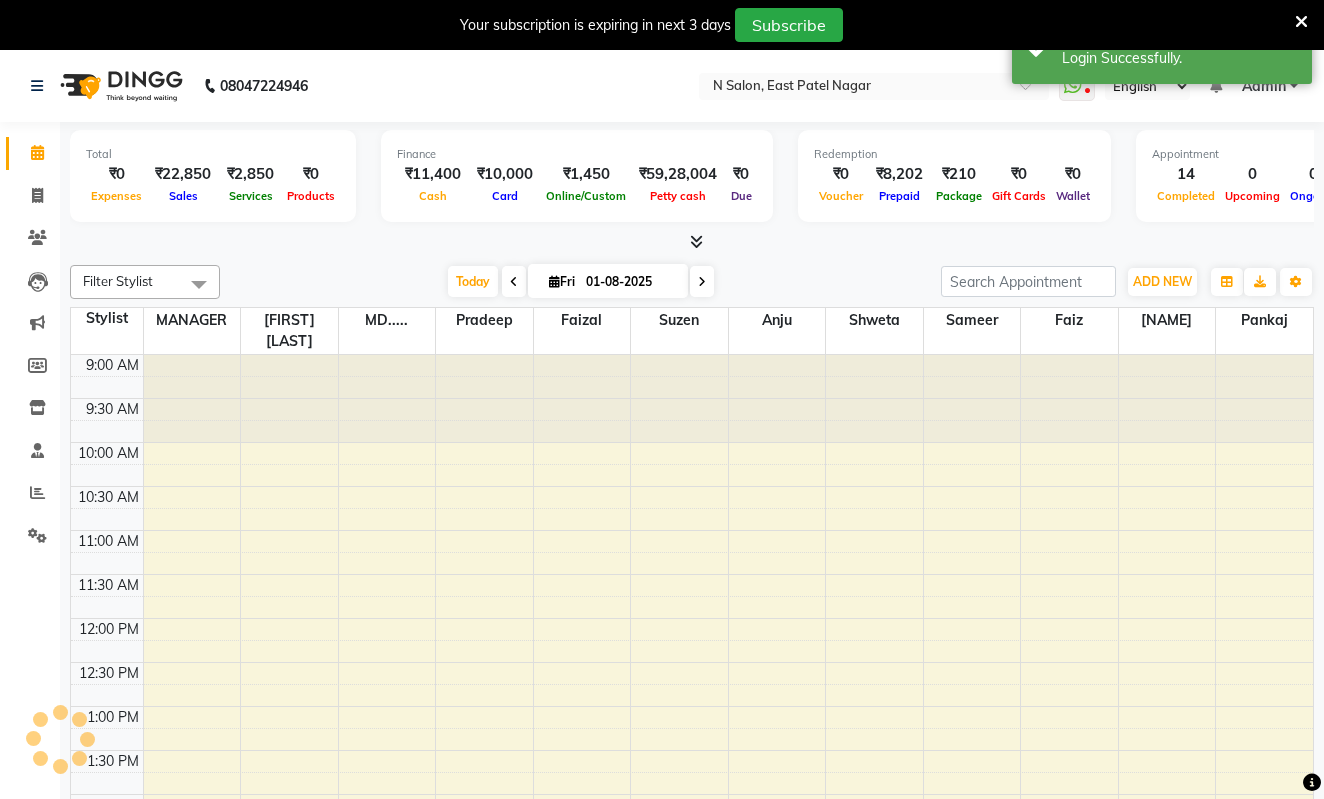 scroll, scrollTop: 0, scrollLeft: 0, axis: both 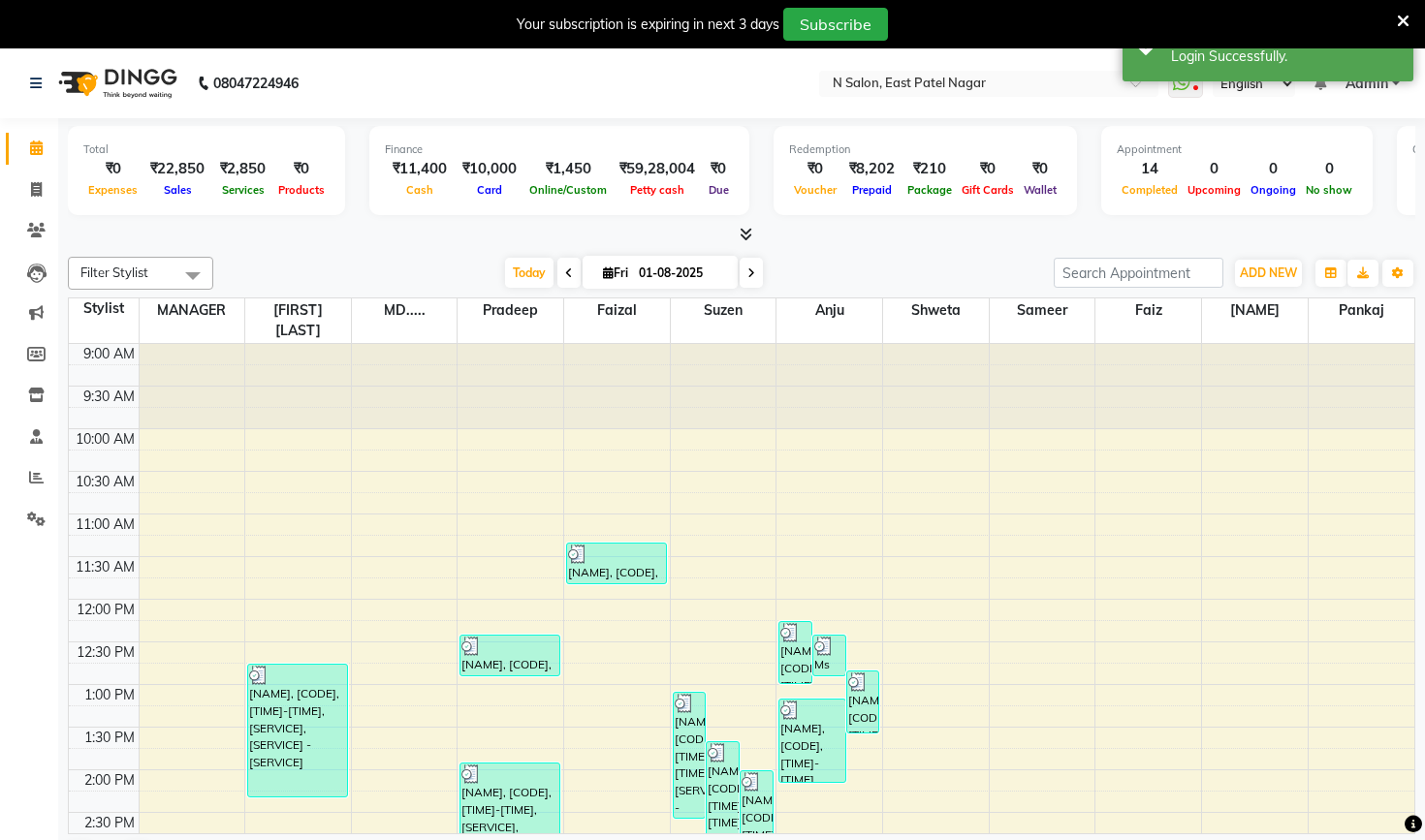 click at bounding box center [745, 233] 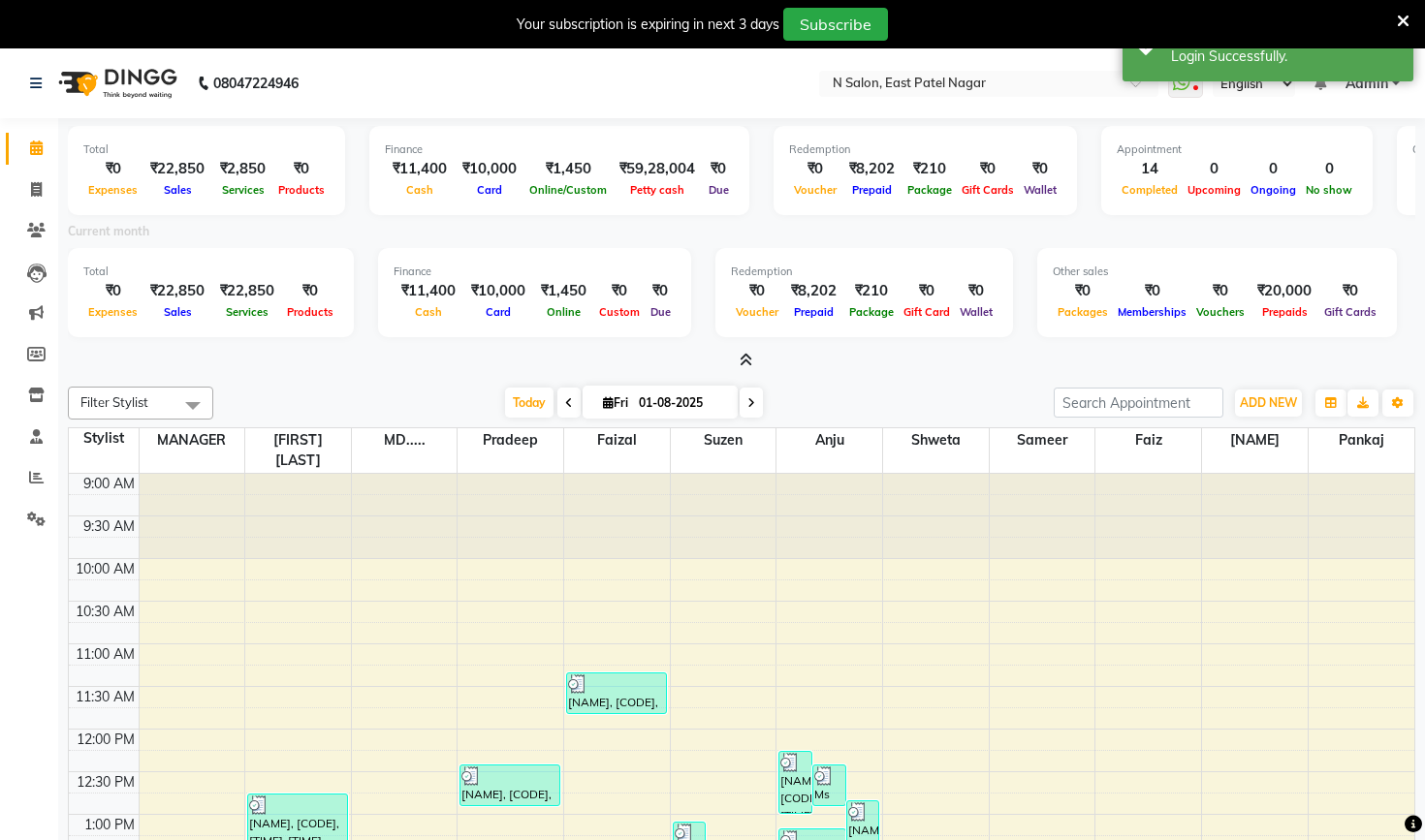 click at bounding box center (745, 359) 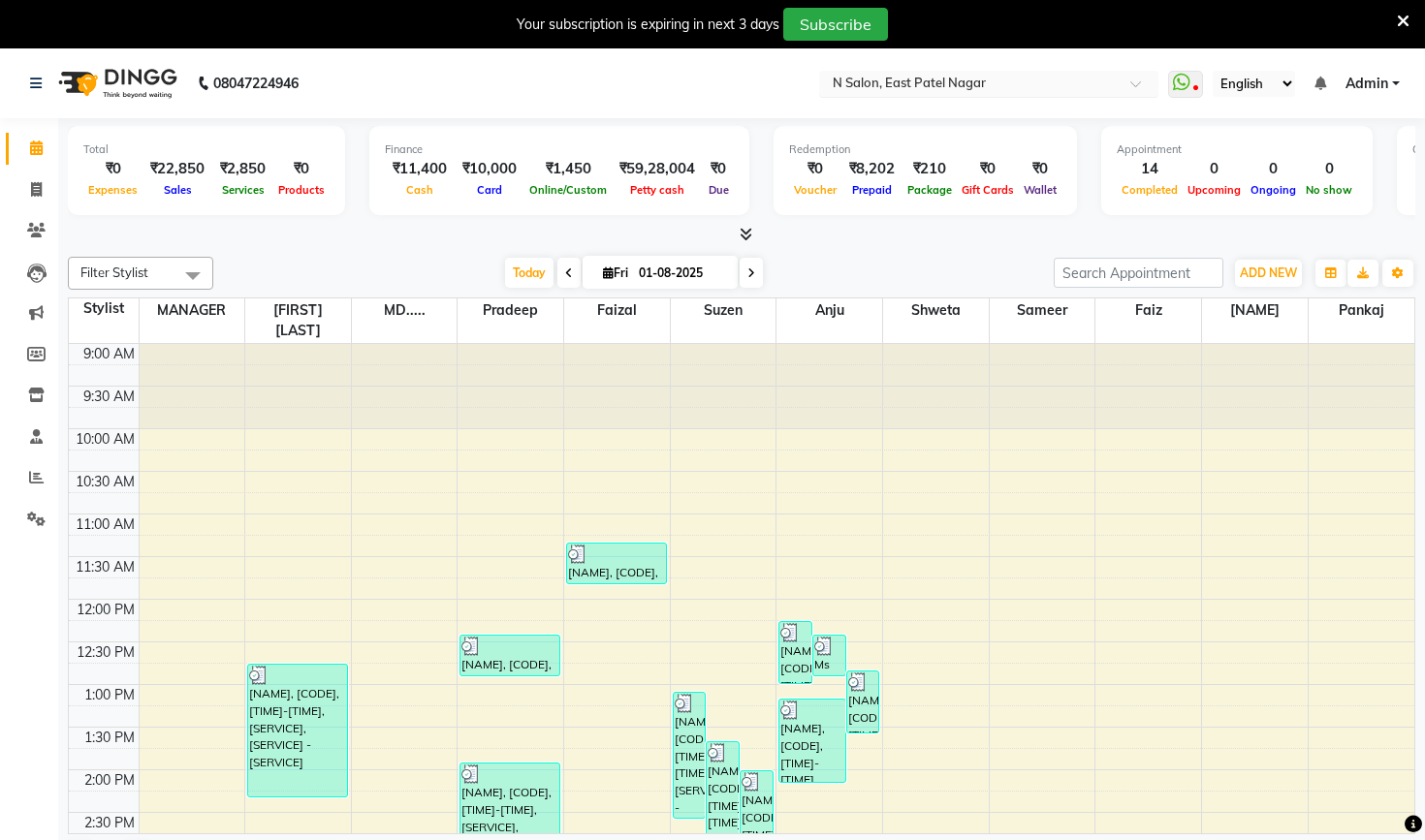 click at bounding box center (969, 85) 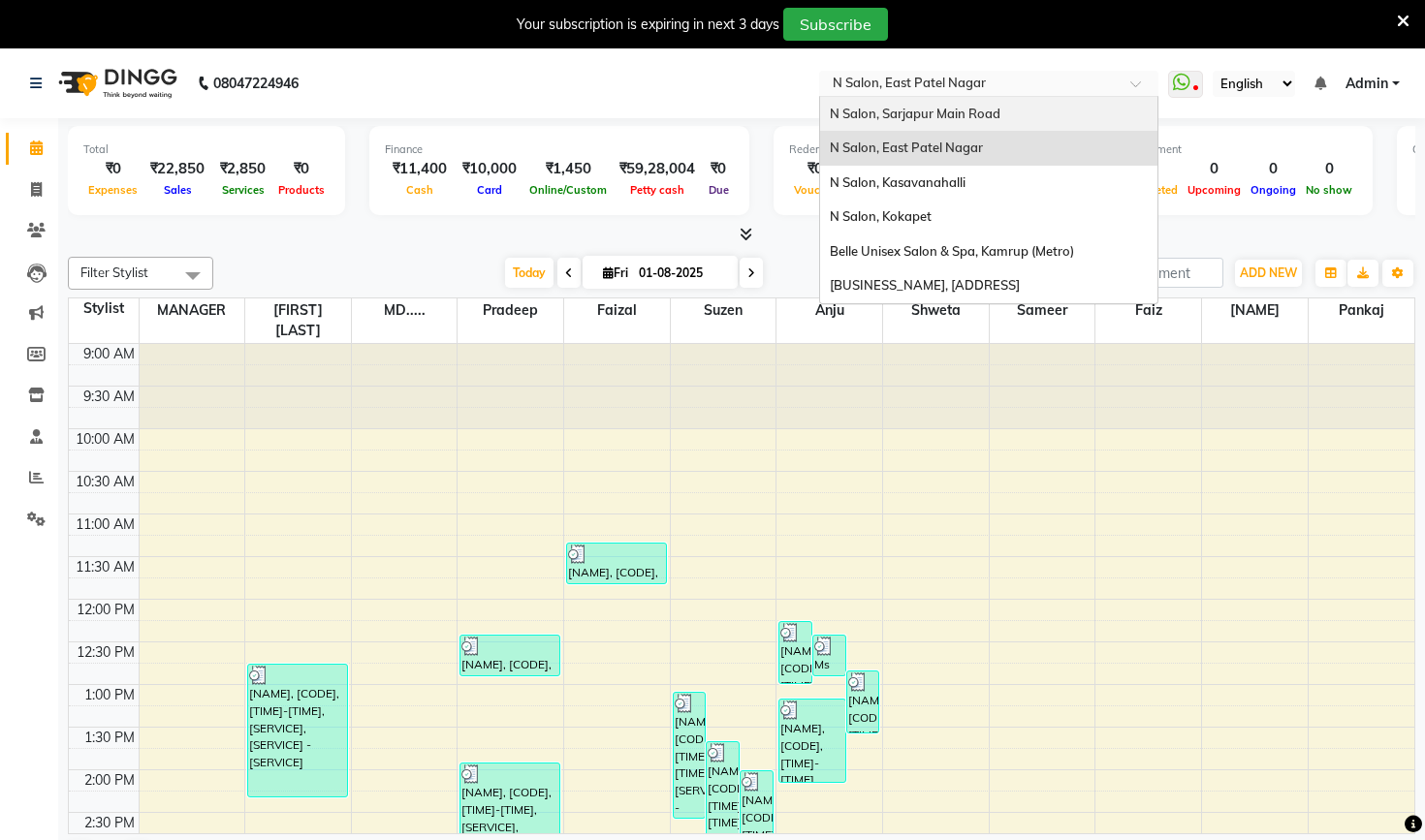click on "N Salon, Sarjapur Main Road" at bounding box center (989, 114) 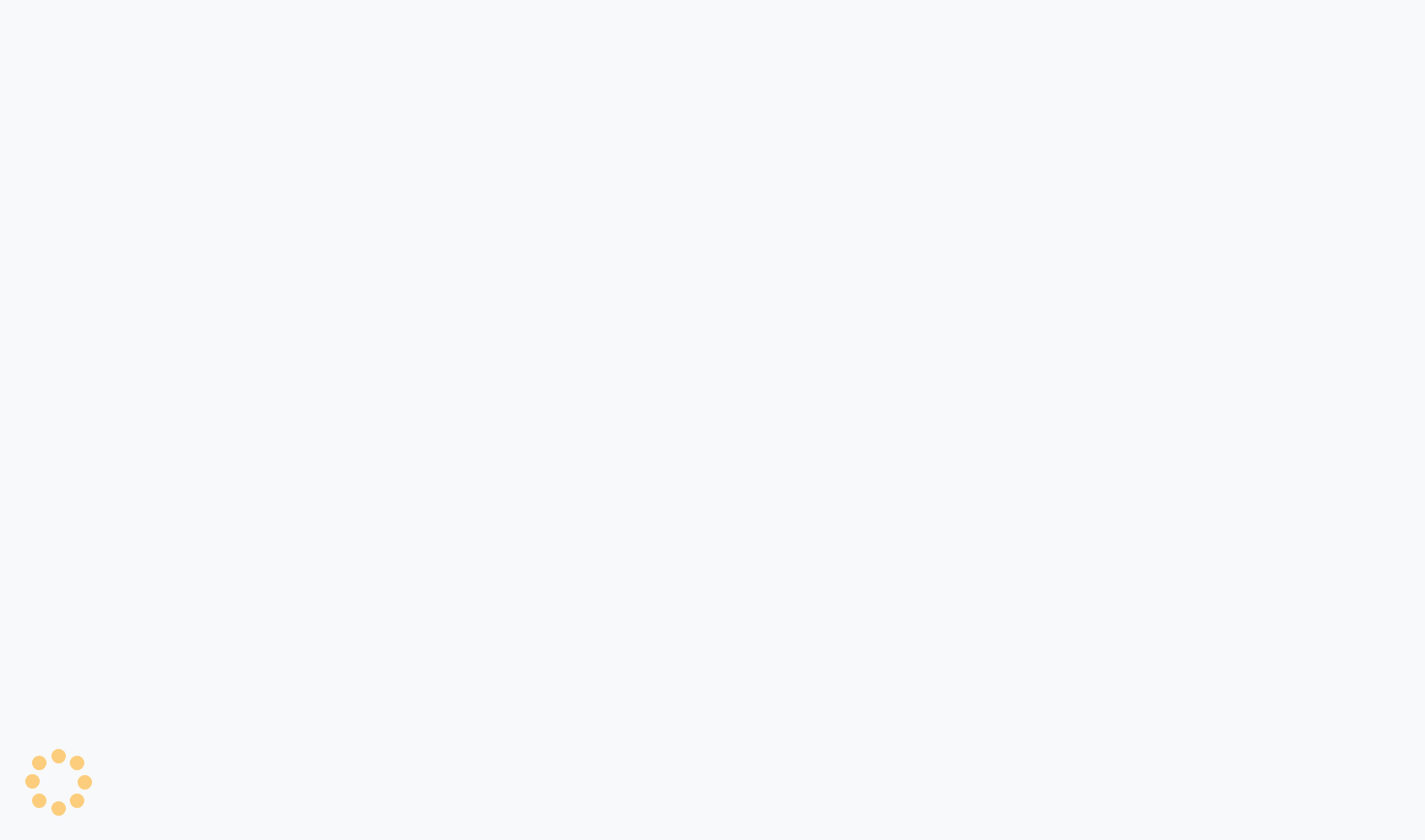 scroll, scrollTop: 0, scrollLeft: 0, axis: both 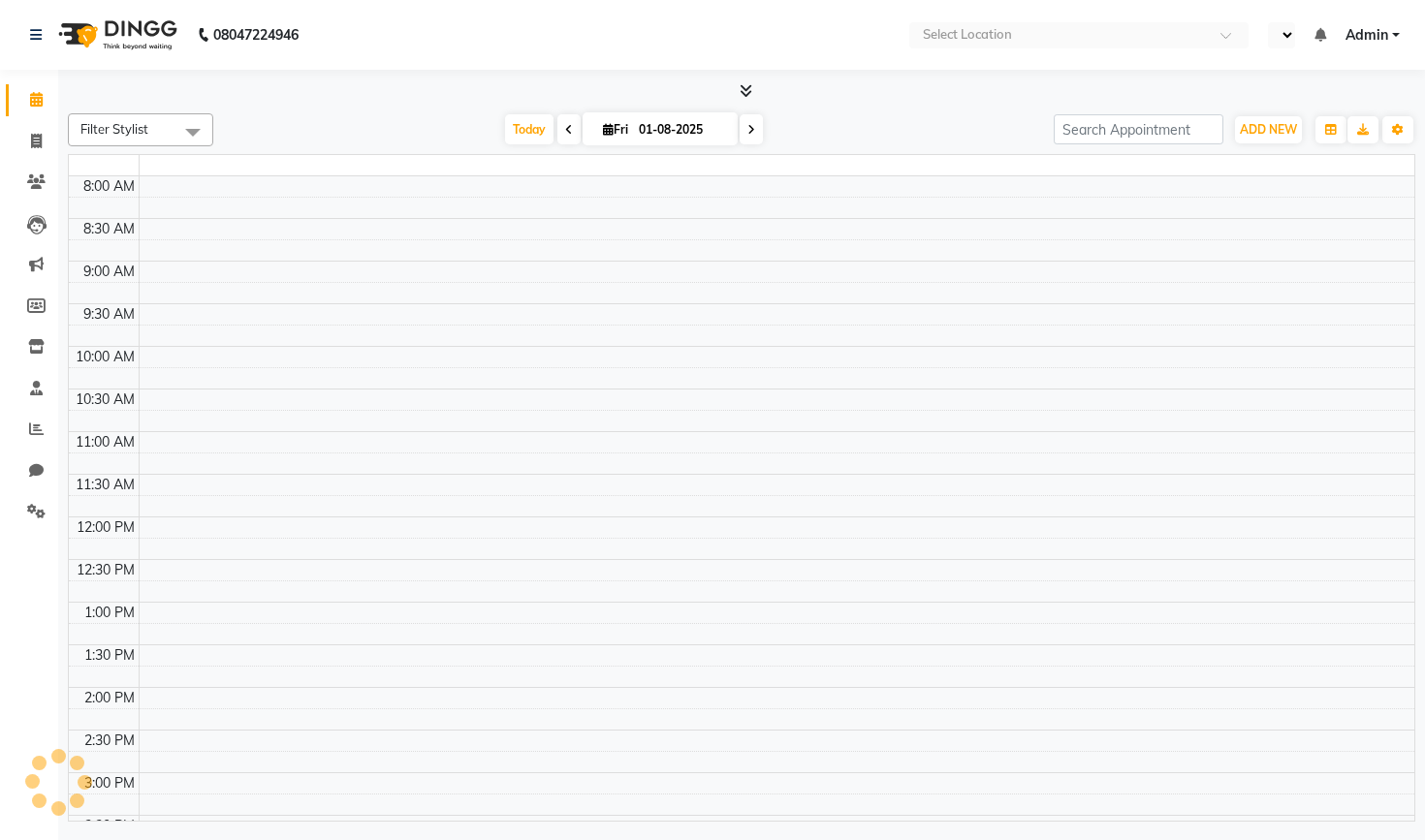 select on "en" 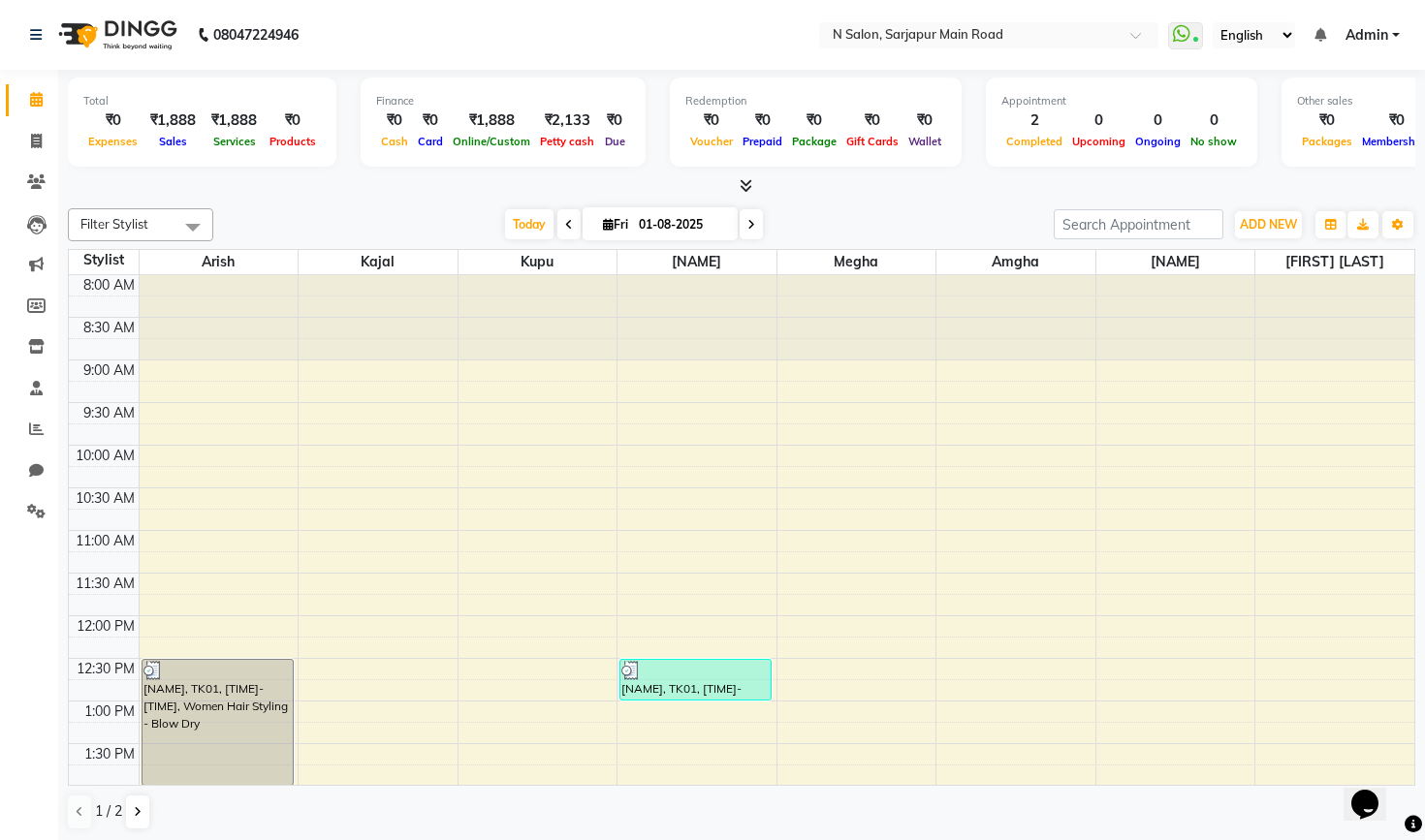 scroll, scrollTop: 0, scrollLeft: 0, axis: both 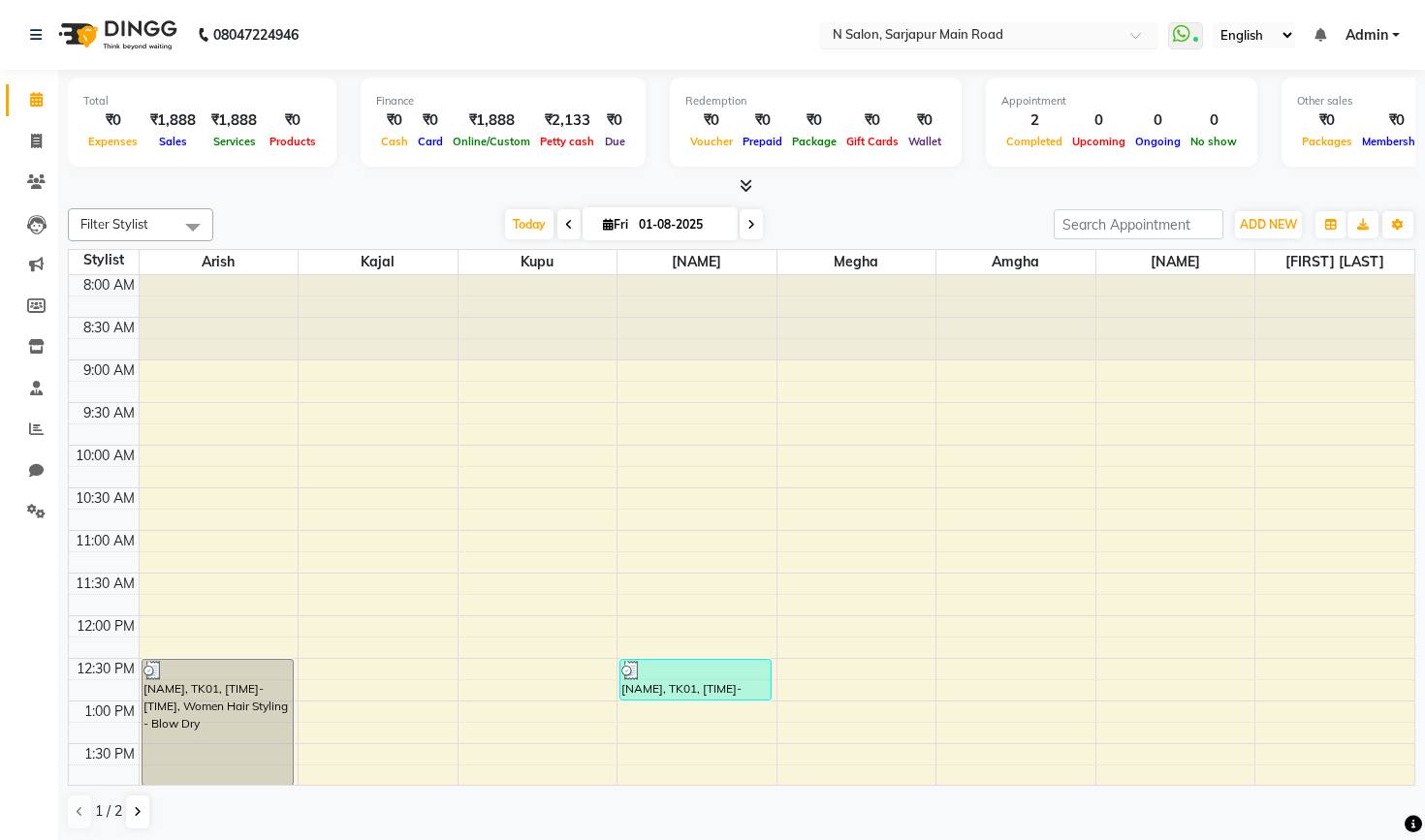 click at bounding box center [969, 37] 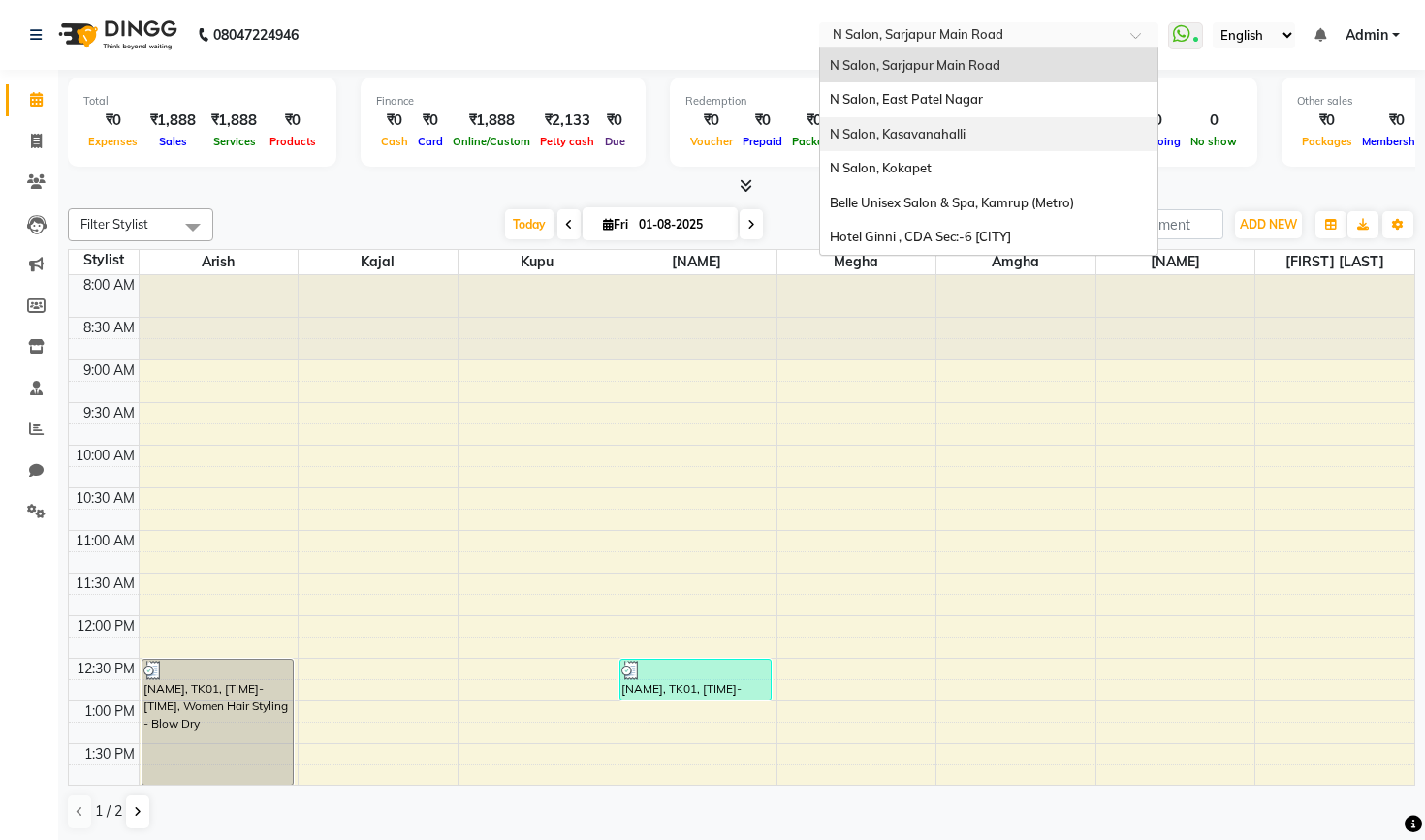 click on "N Salon, Kasavanahalli" at bounding box center (989, 135) 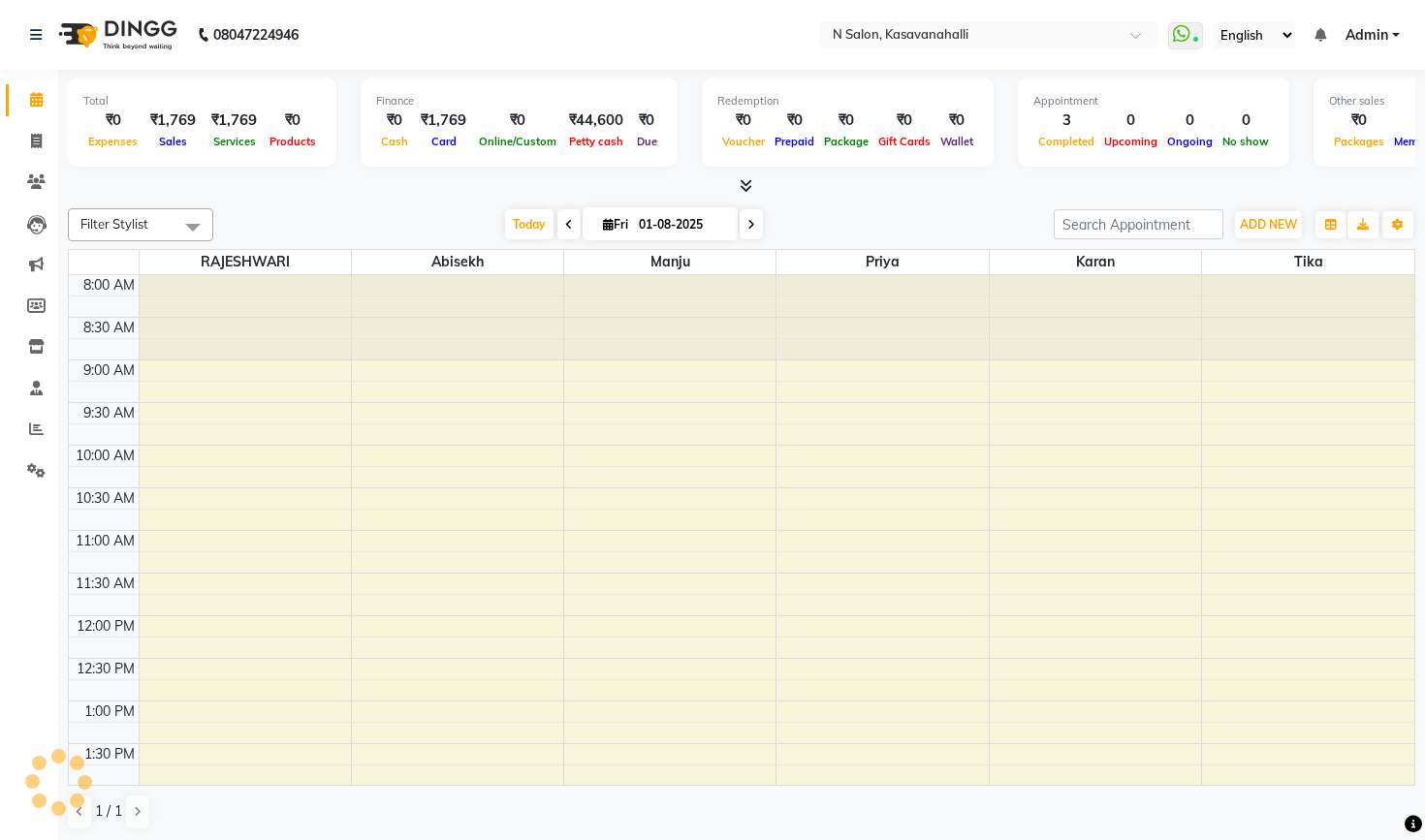 scroll, scrollTop: 0, scrollLeft: 0, axis: both 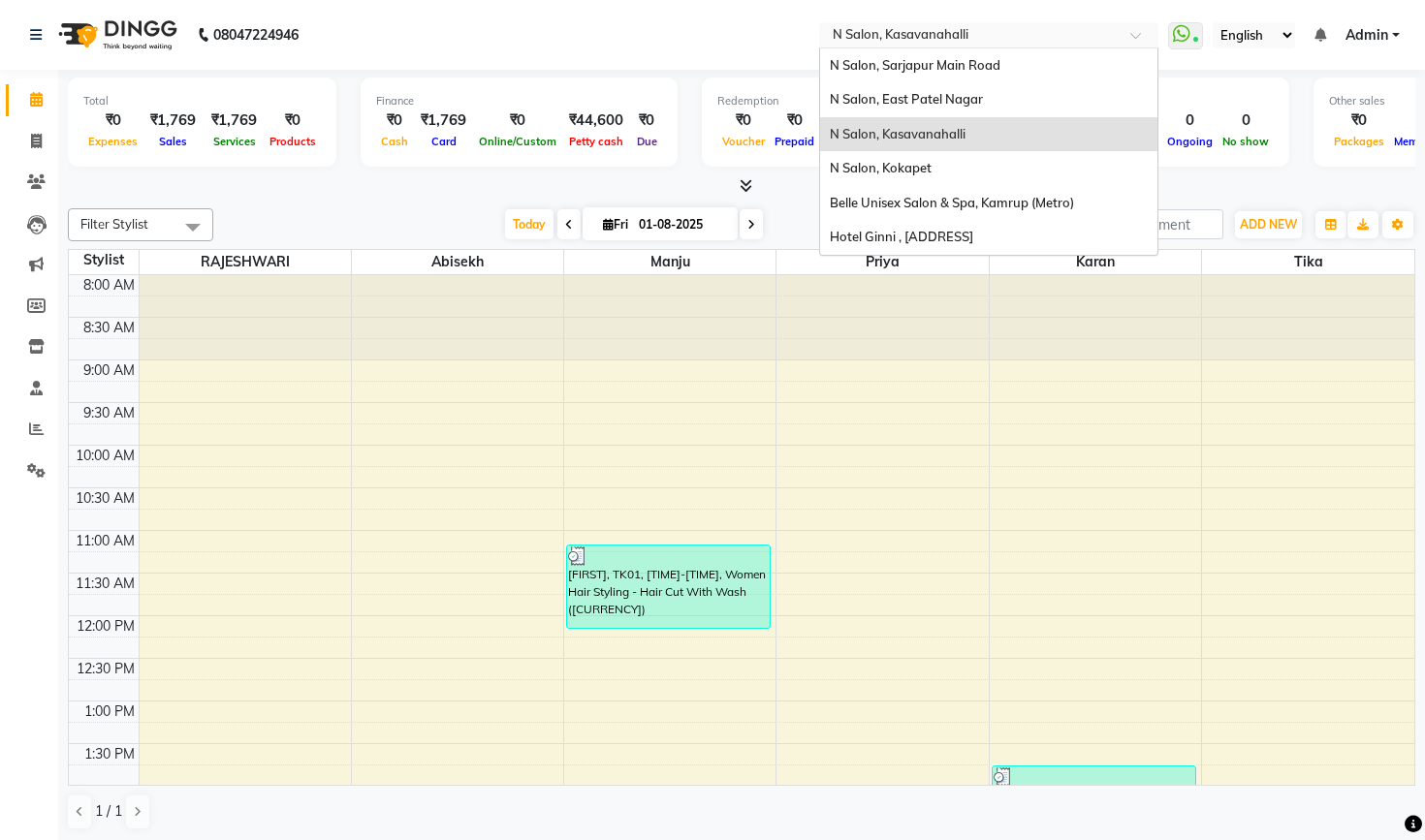 click at bounding box center [969, 37] 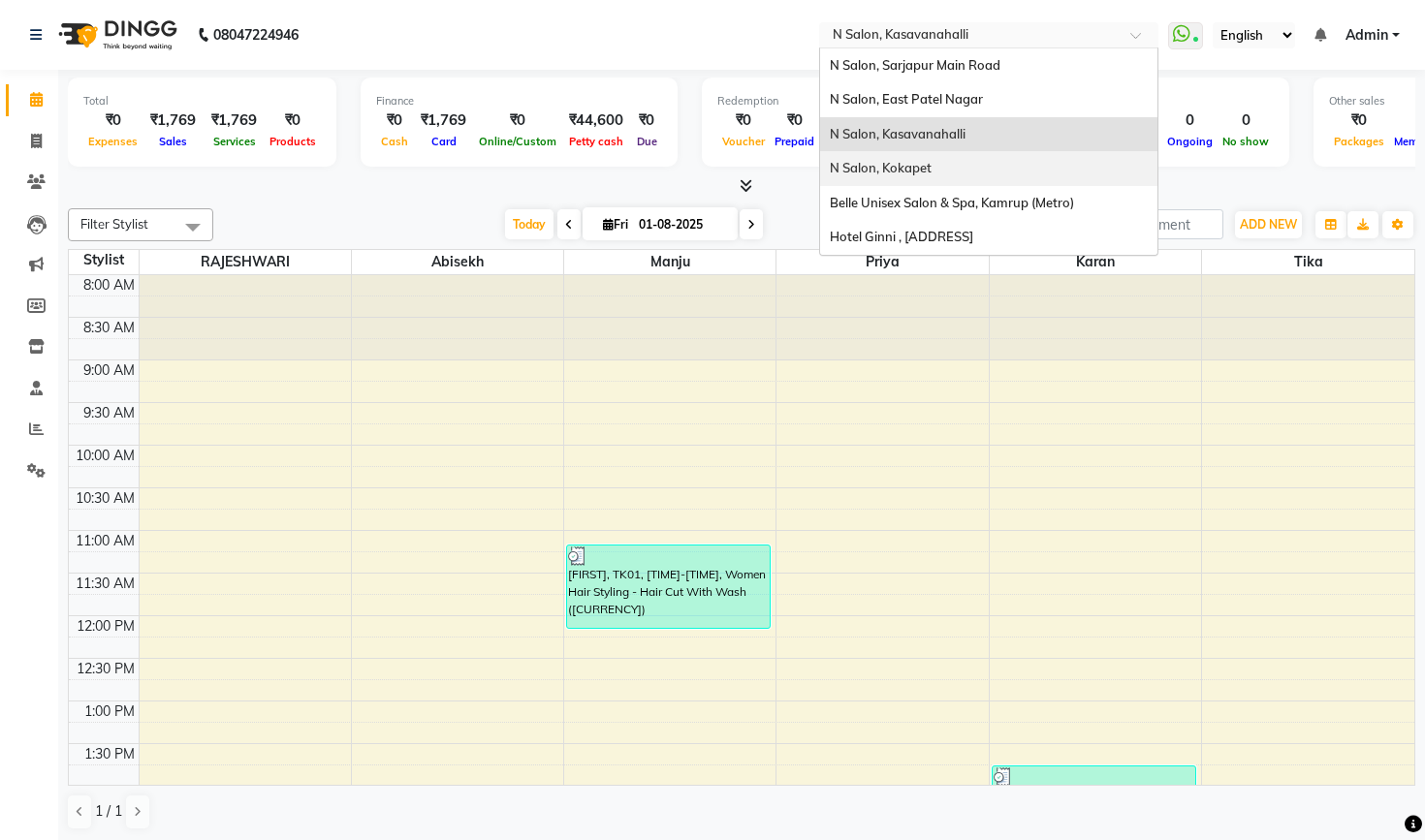 click on "N Salon, Kokapet" at bounding box center [989, 169] 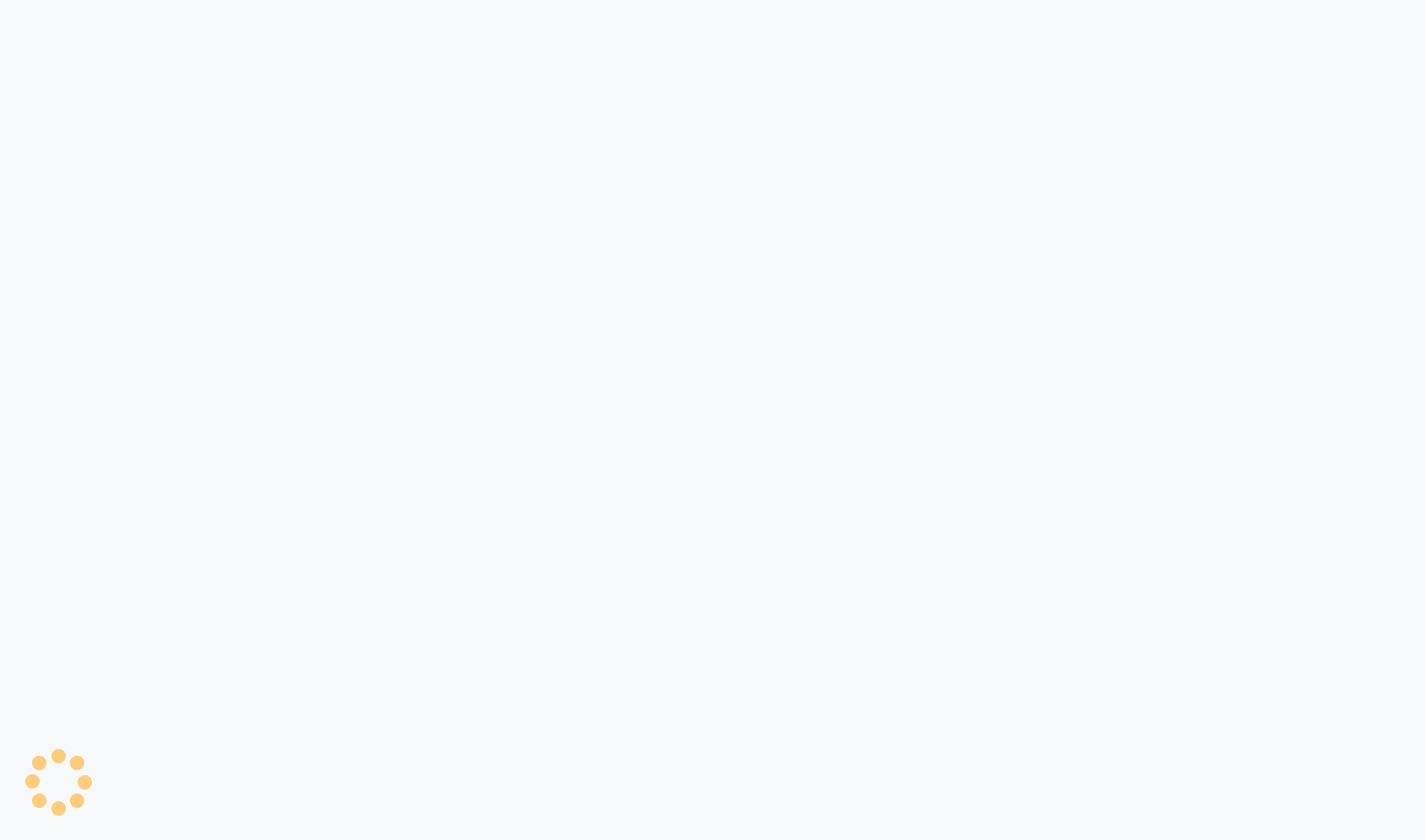 scroll, scrollTop: 0, scrollLeft: 0, axis: both 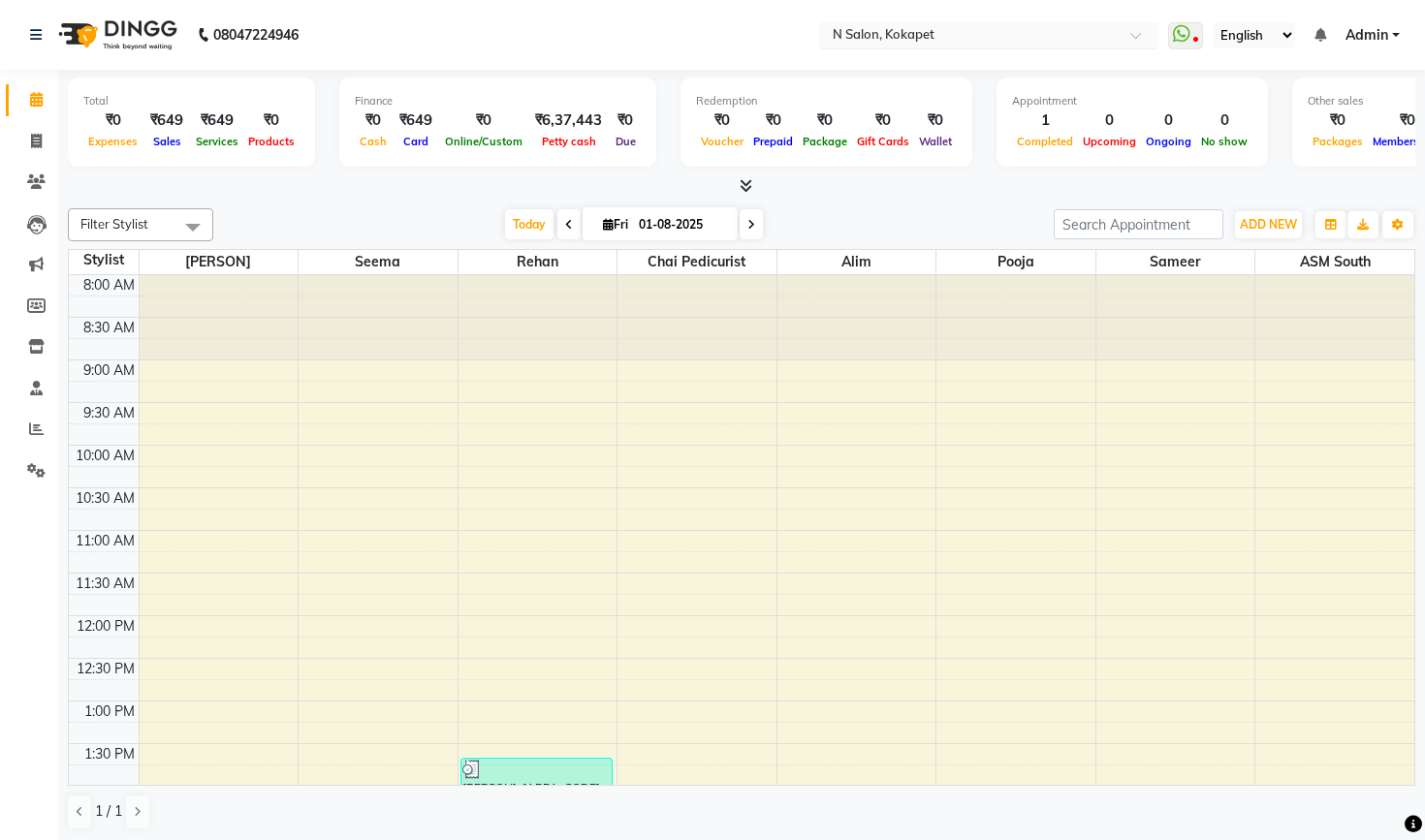 click at bounding box center [969, 37] 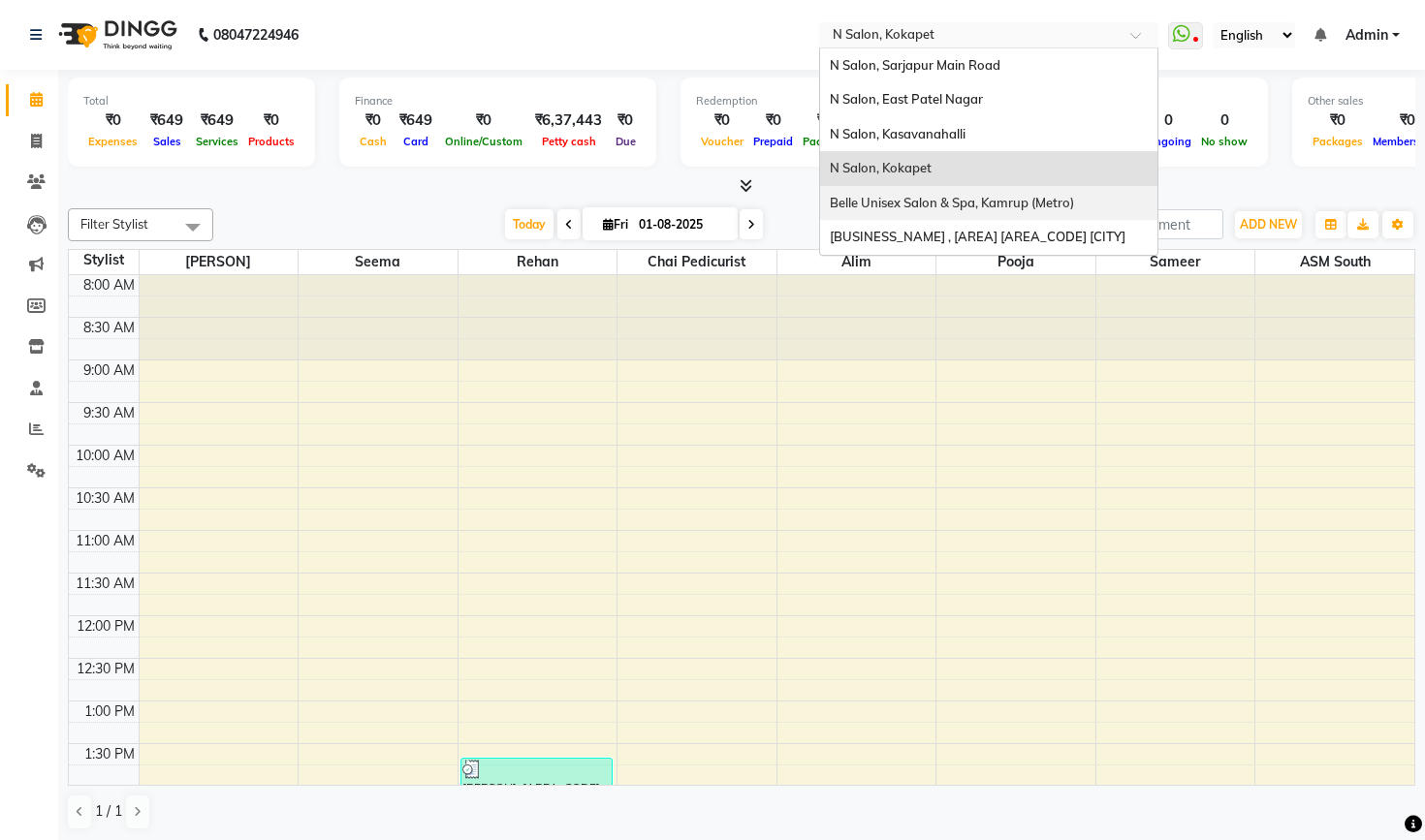 click on "Belle Unisex Salon & Spa, Kamrup (Metro)" at bounding box center (989, 203) 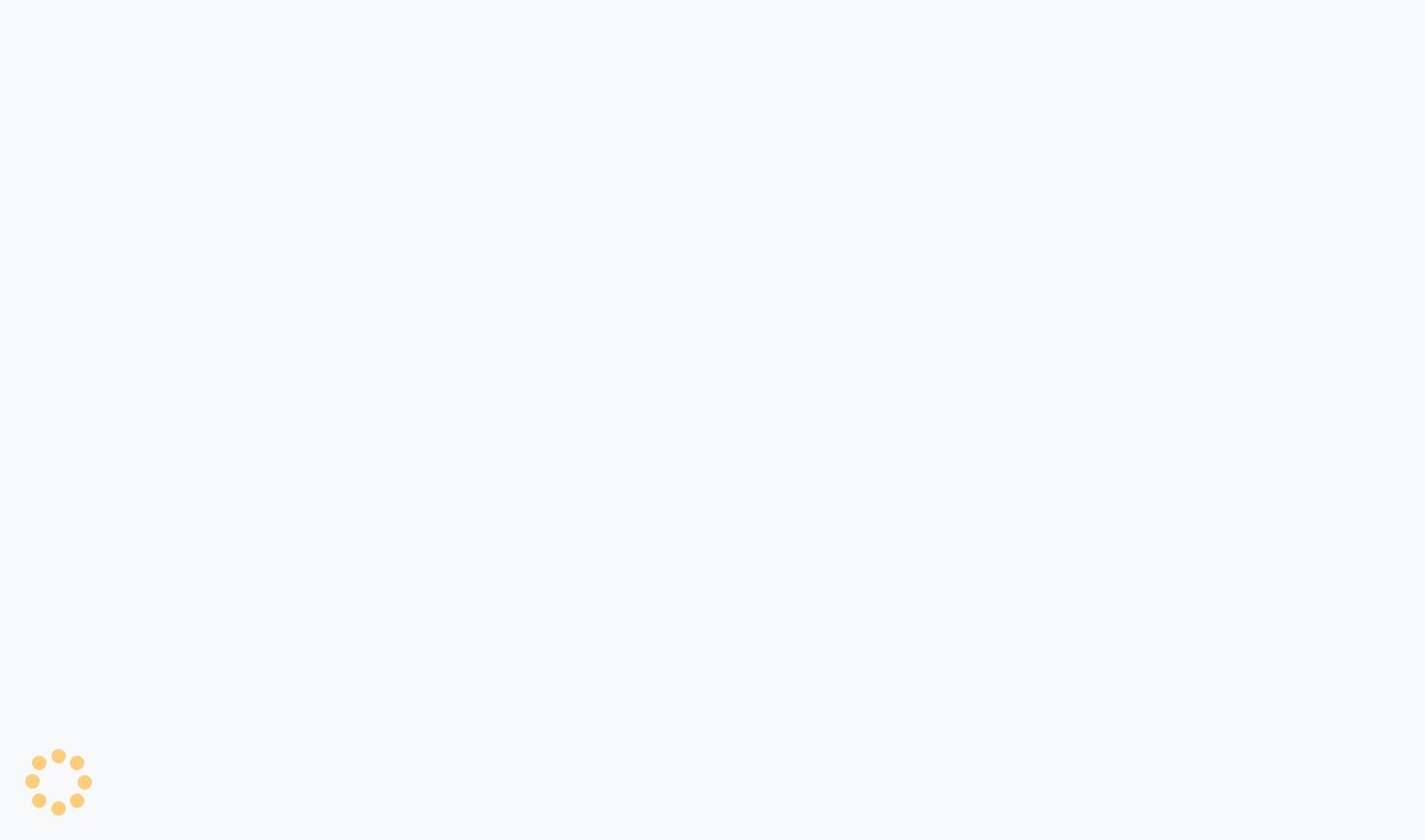 scroll, scrollTop: 0, scrollLeft: 0, axis: both 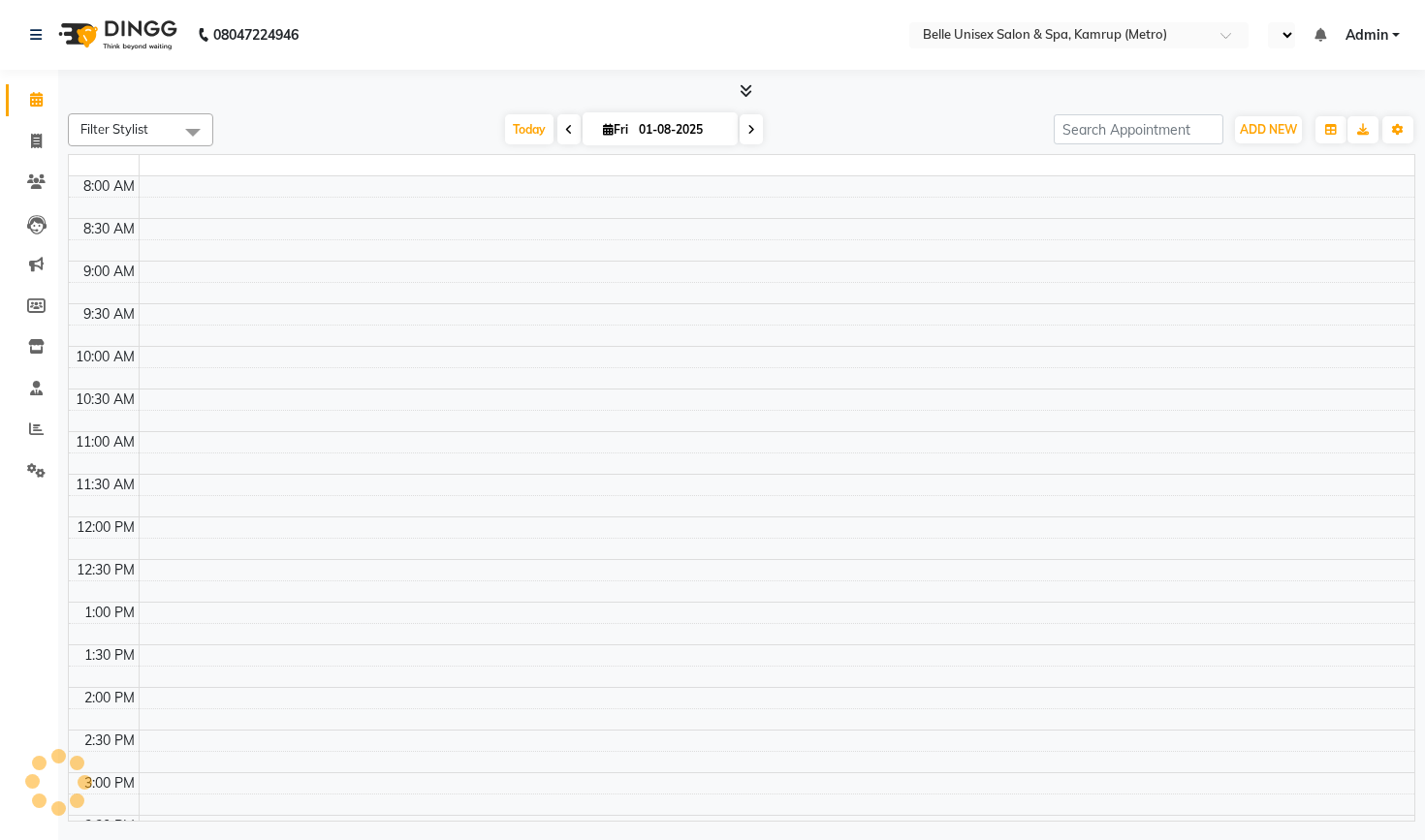 select on "en" 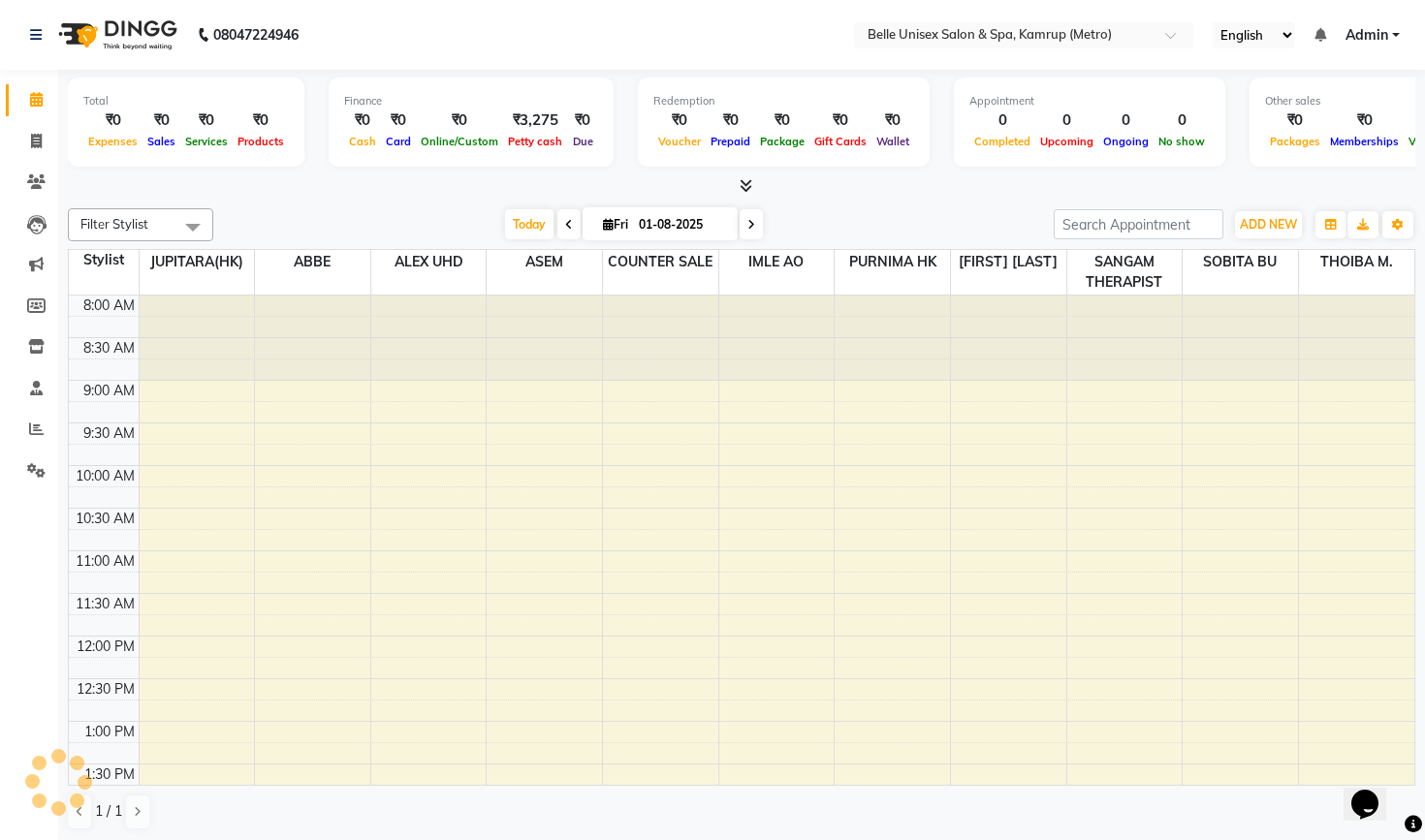 scroll, scrollTop: 0, scrollLeft: 0, axis: both 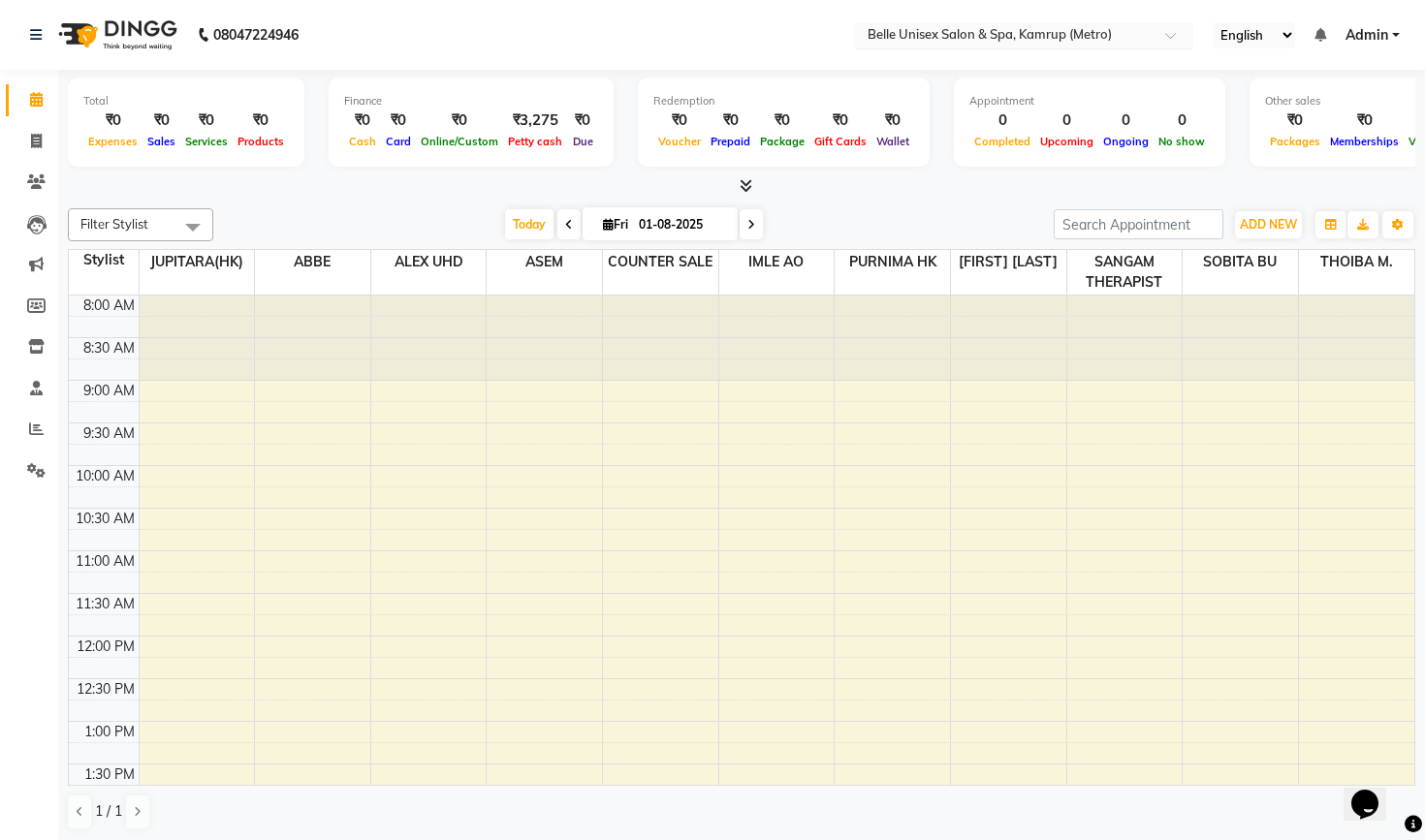 click at bounding box center [1004, 37] 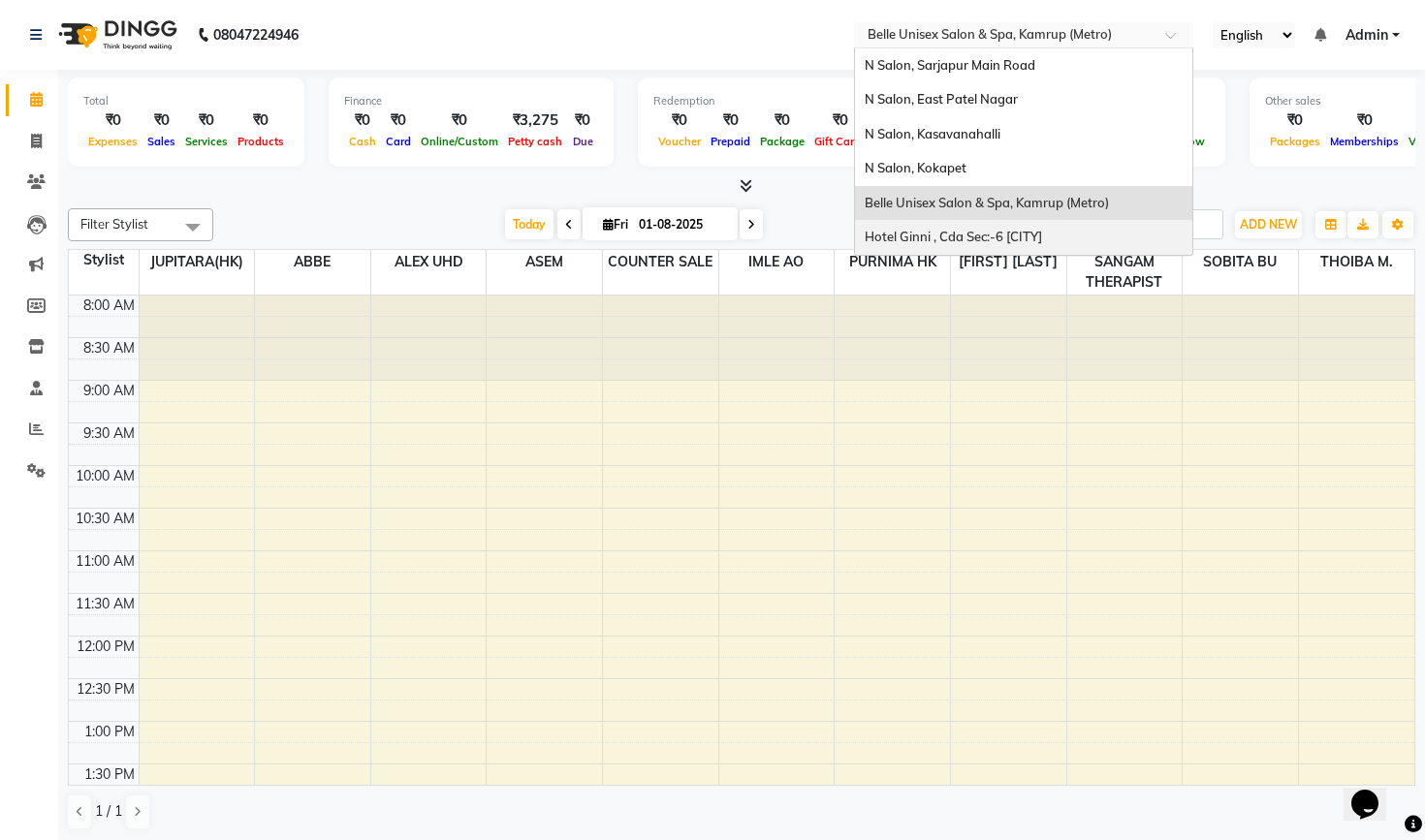 click on "Hotel Ginni , Cda Sec:-6 Cuttack" at bounding box center (953, 236) 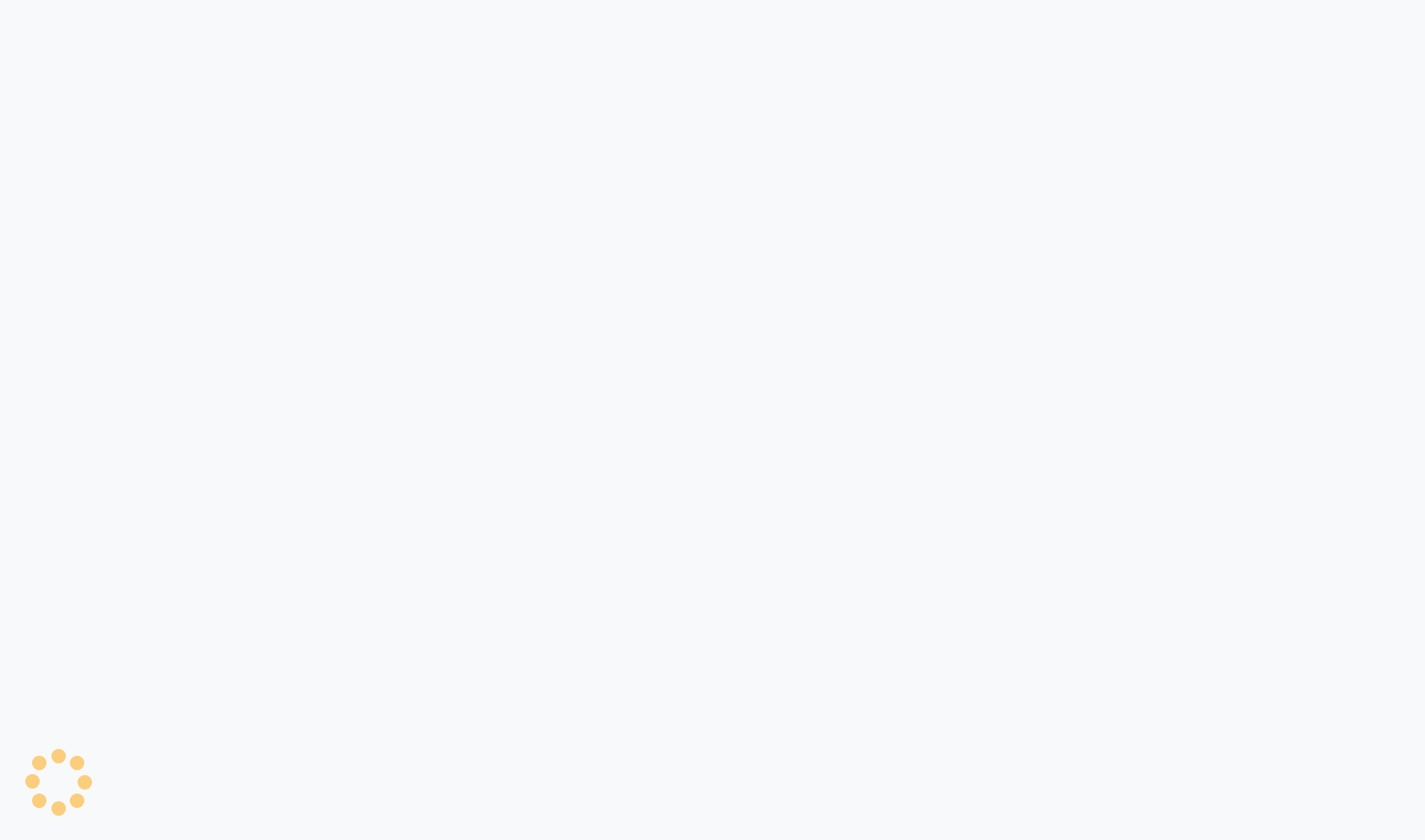 scroll, scrollTop: 0, scrollLeft: 0, axis: both 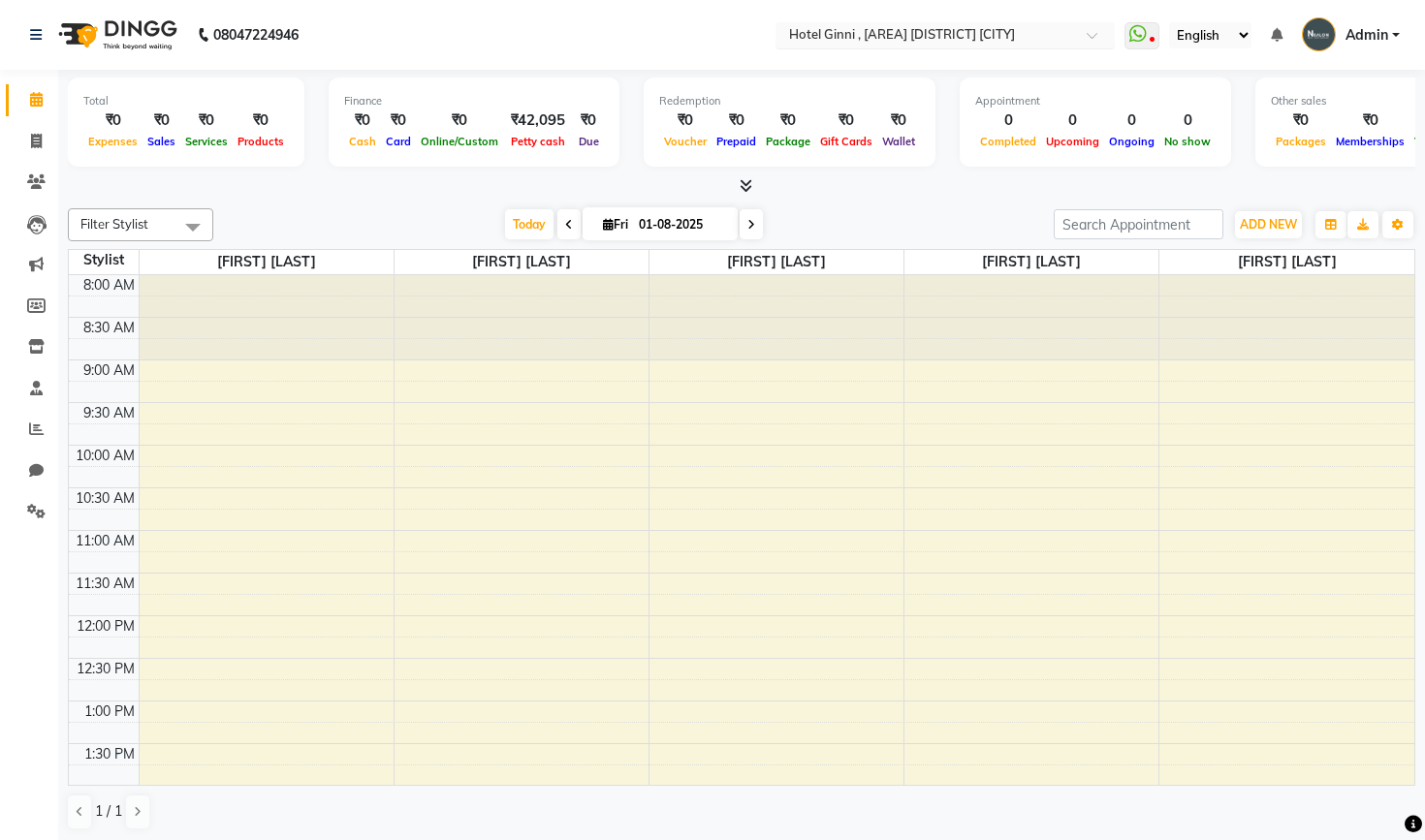 click at bounding box center [926, 37] 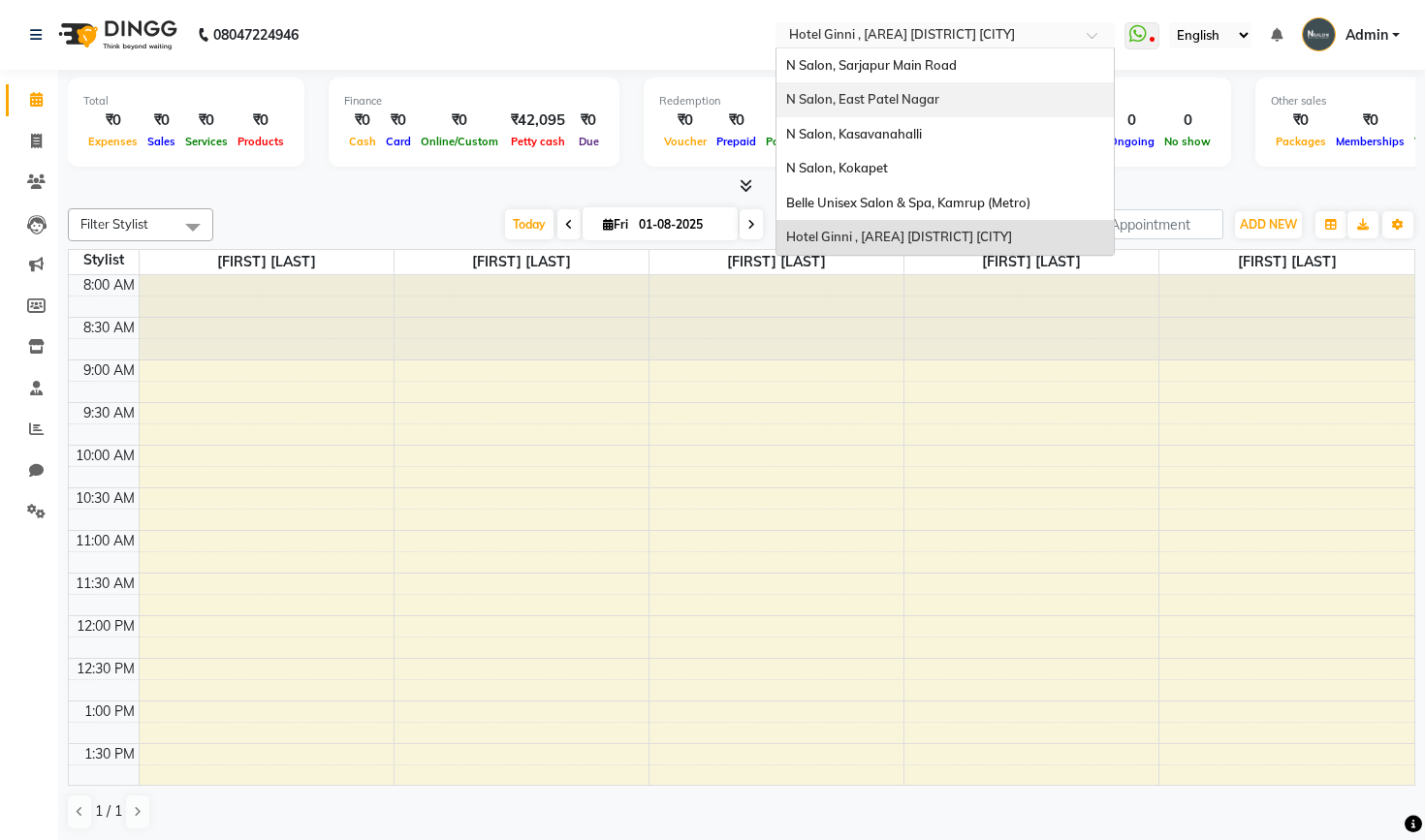 click on "N Salon, East Patel Nagar" at bounding box center [945, 100] 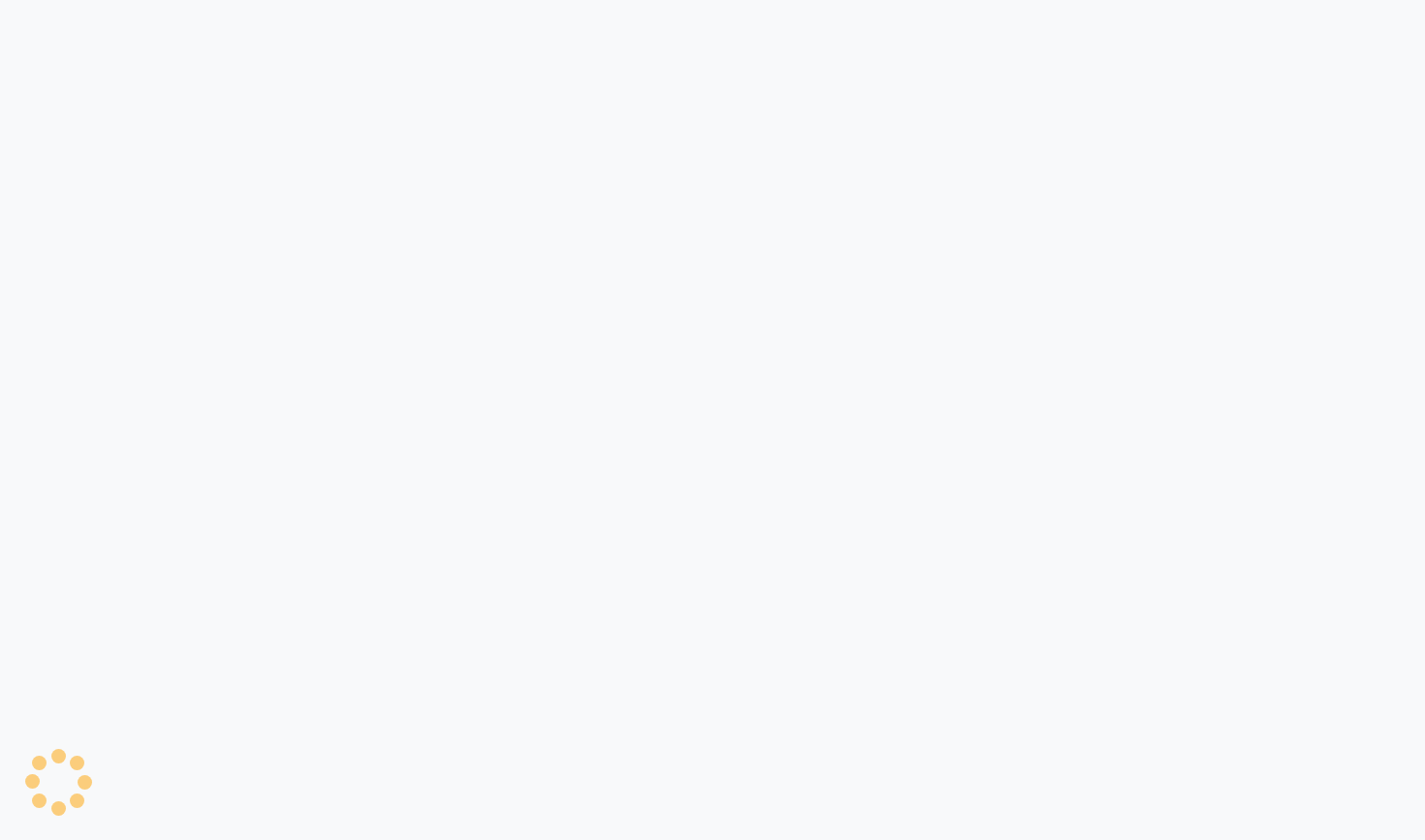 scroll, scrollTop: 0, scrollLeft: 0, axis: both 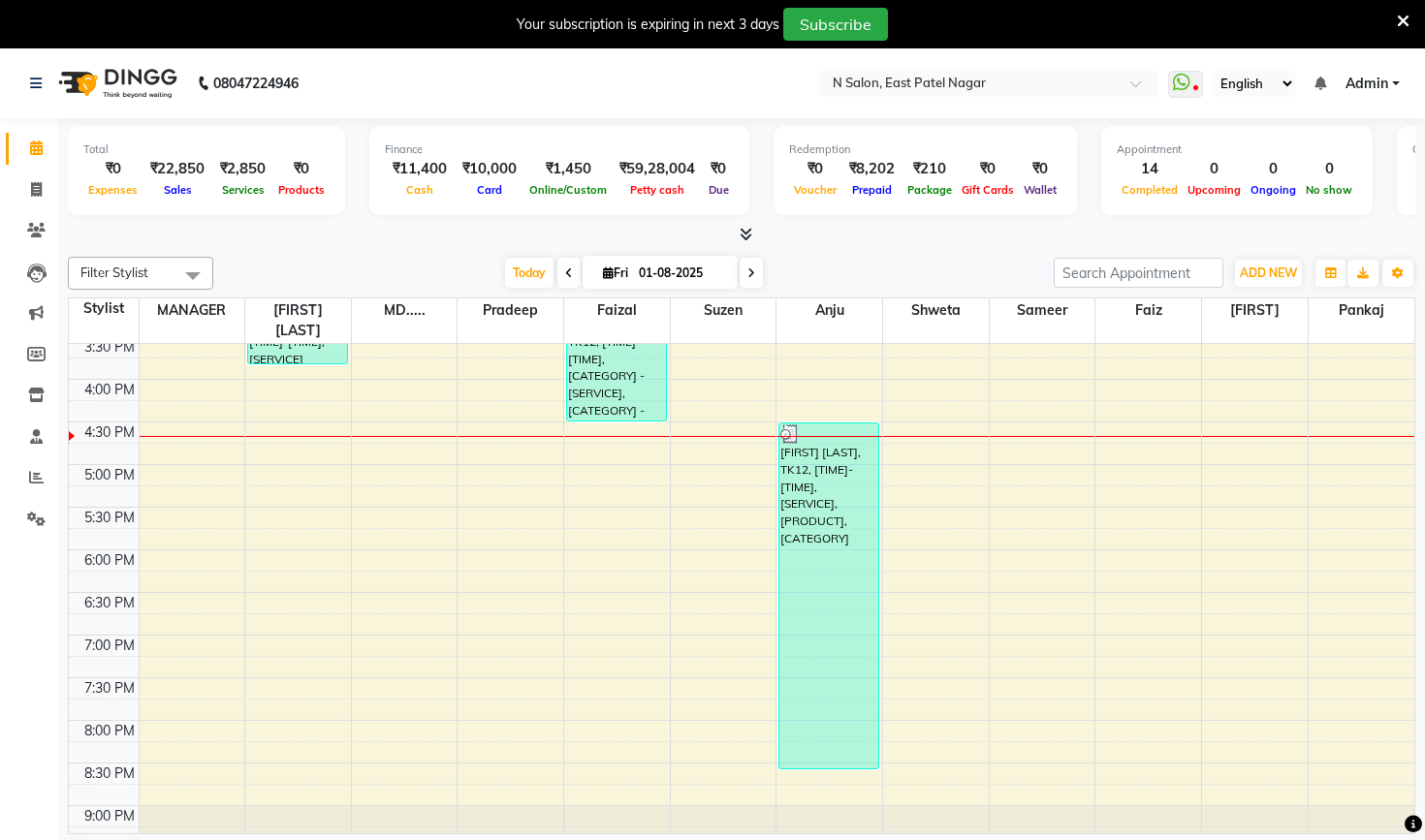 click at bounding box center (745, 233) 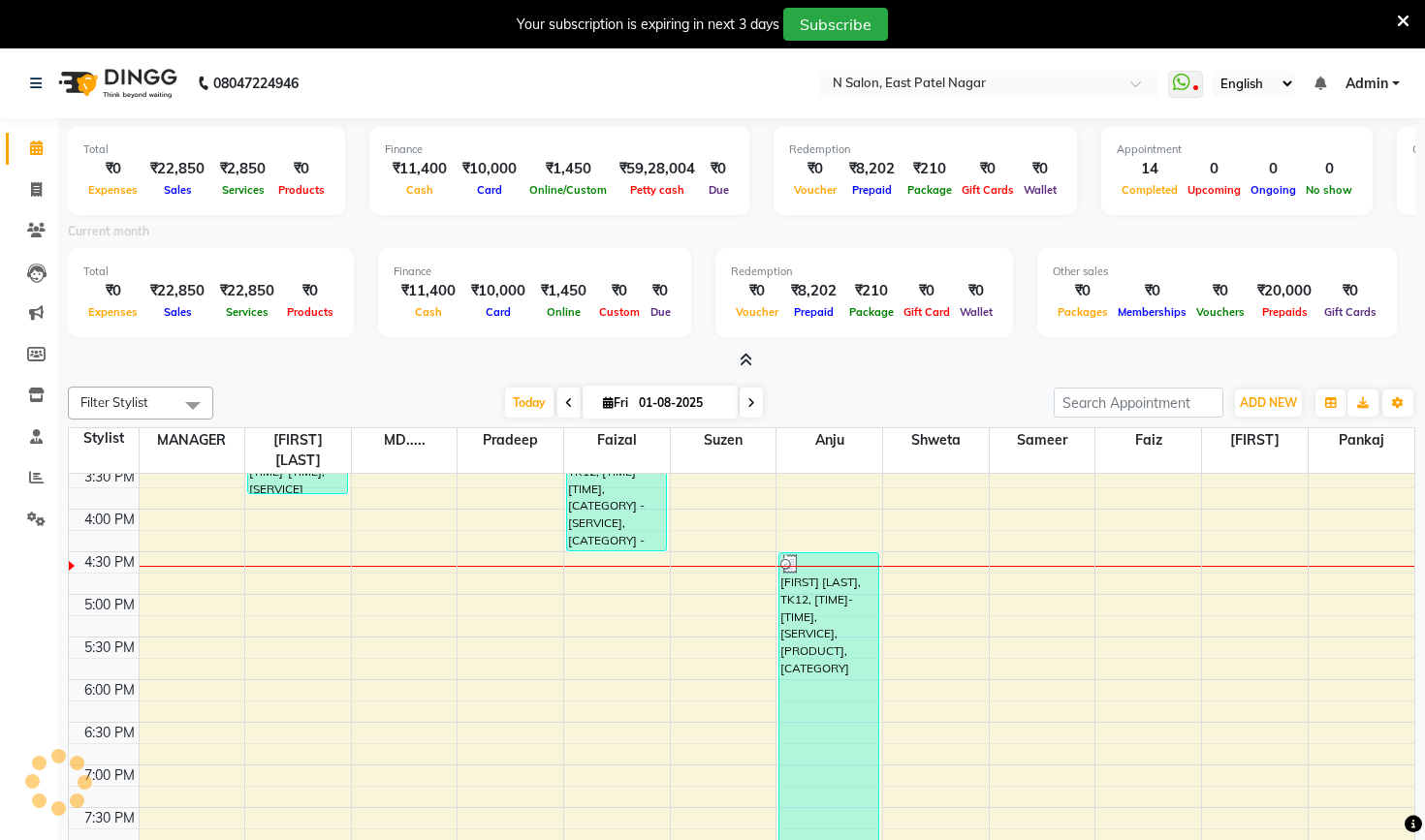 click at bounding box center [745, 359] 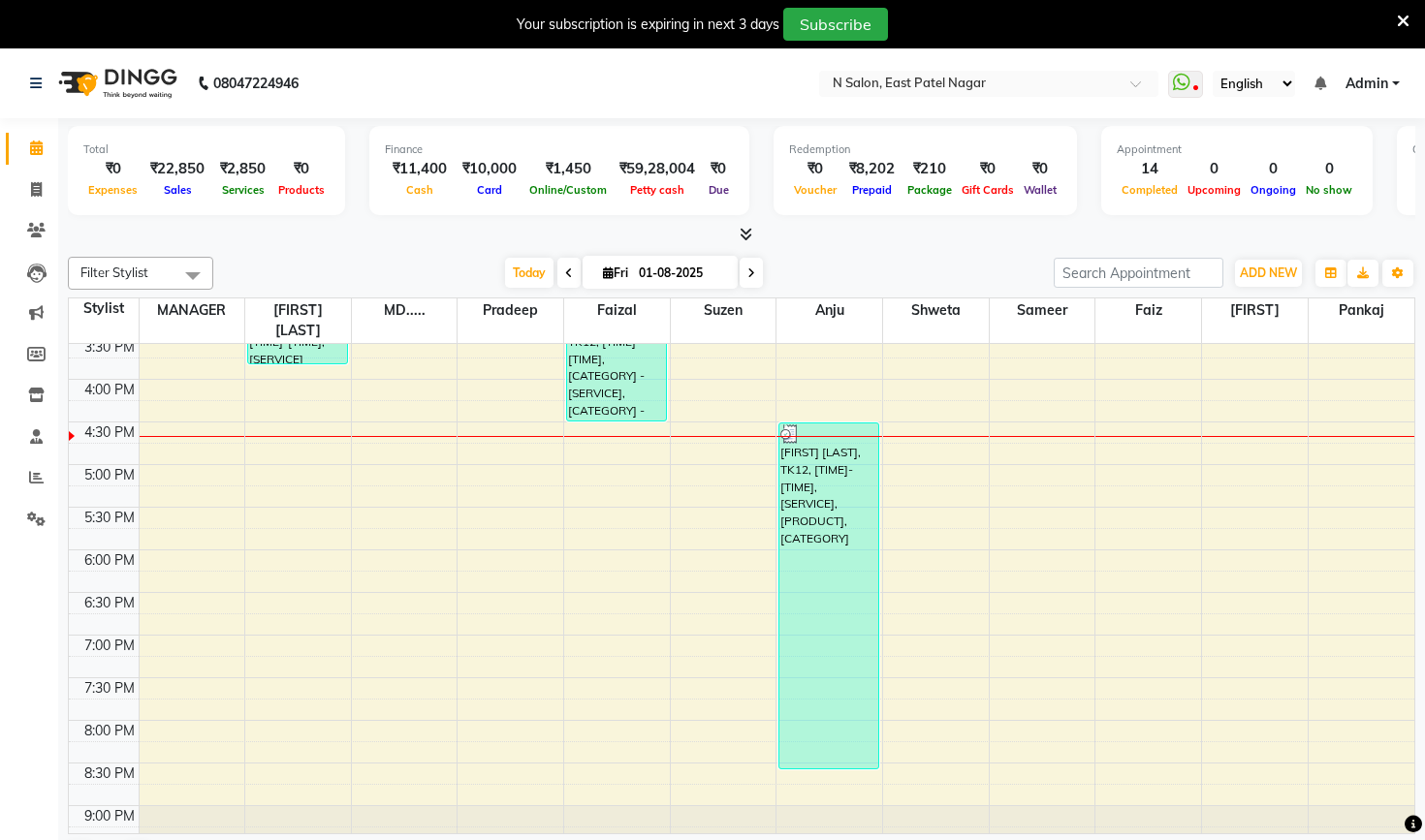 click at bounding box center (745, 233) 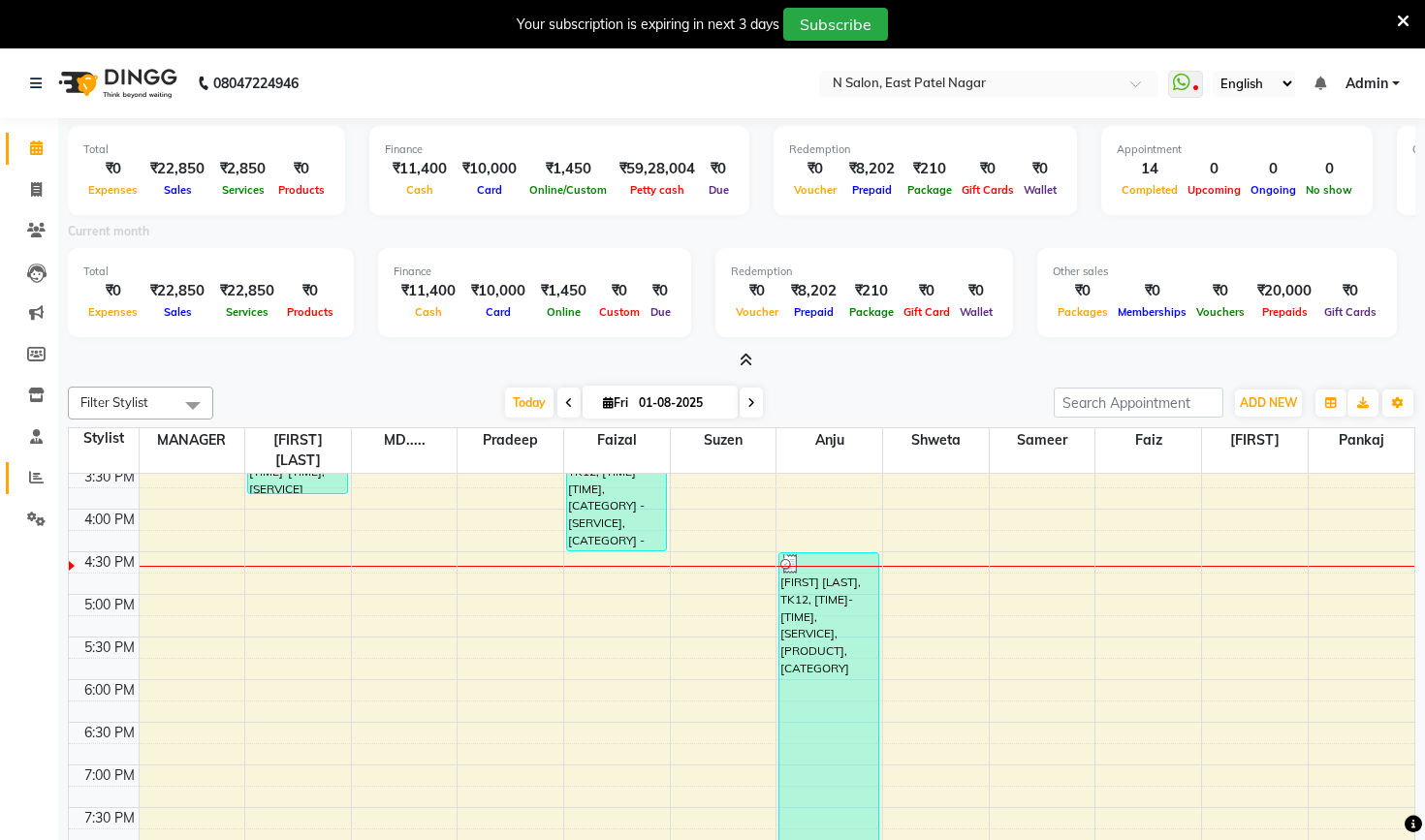 click 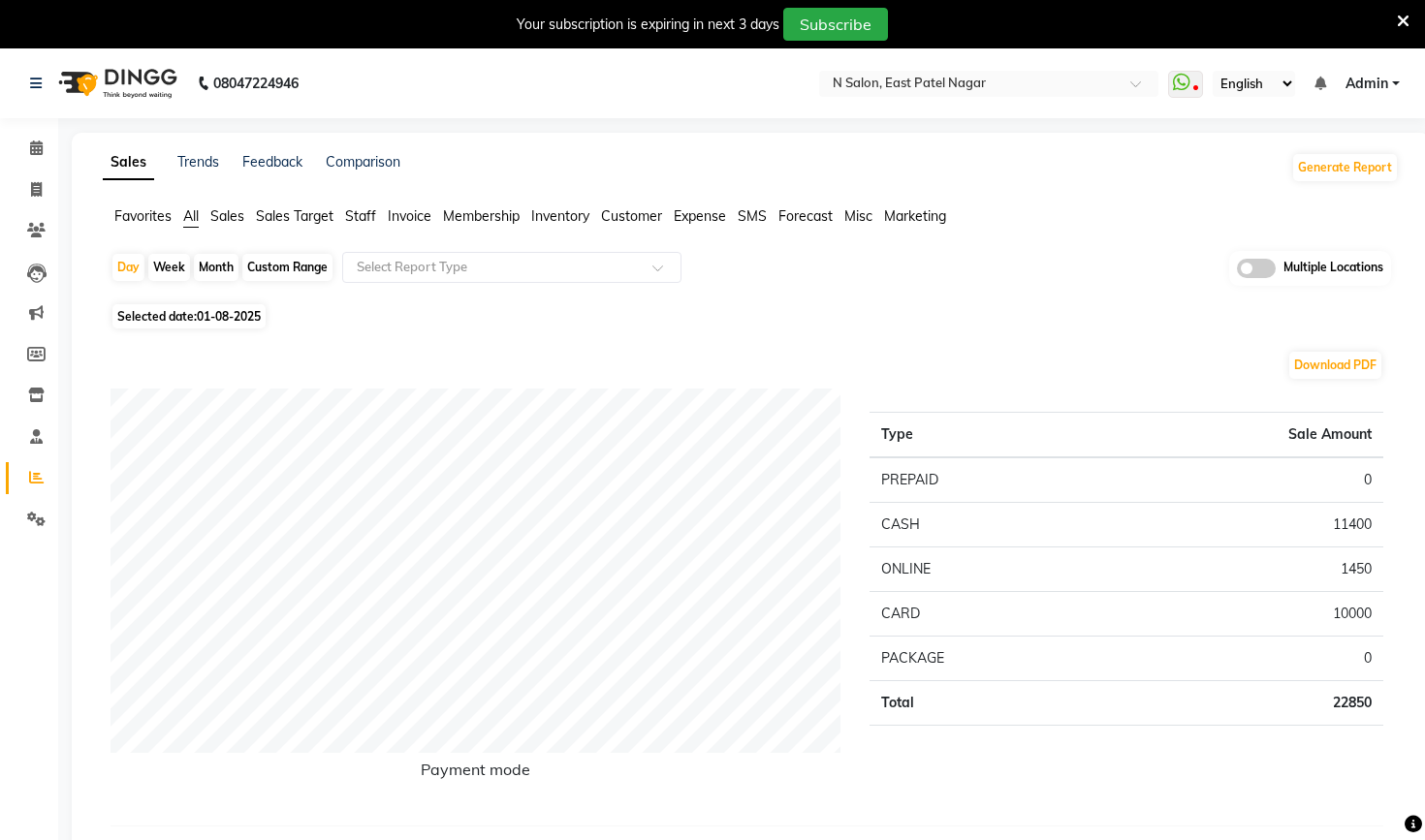 click on "Staff" 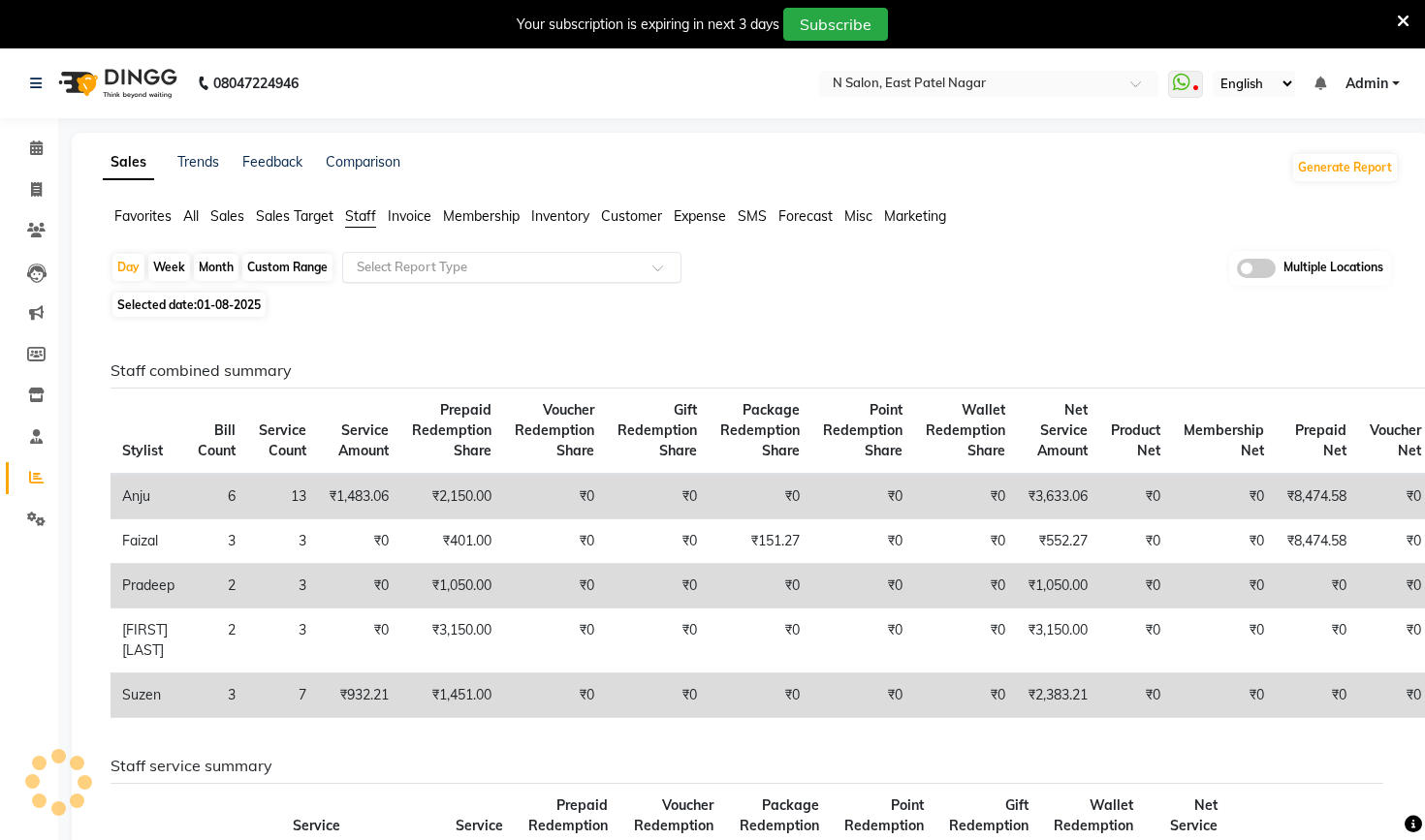 click 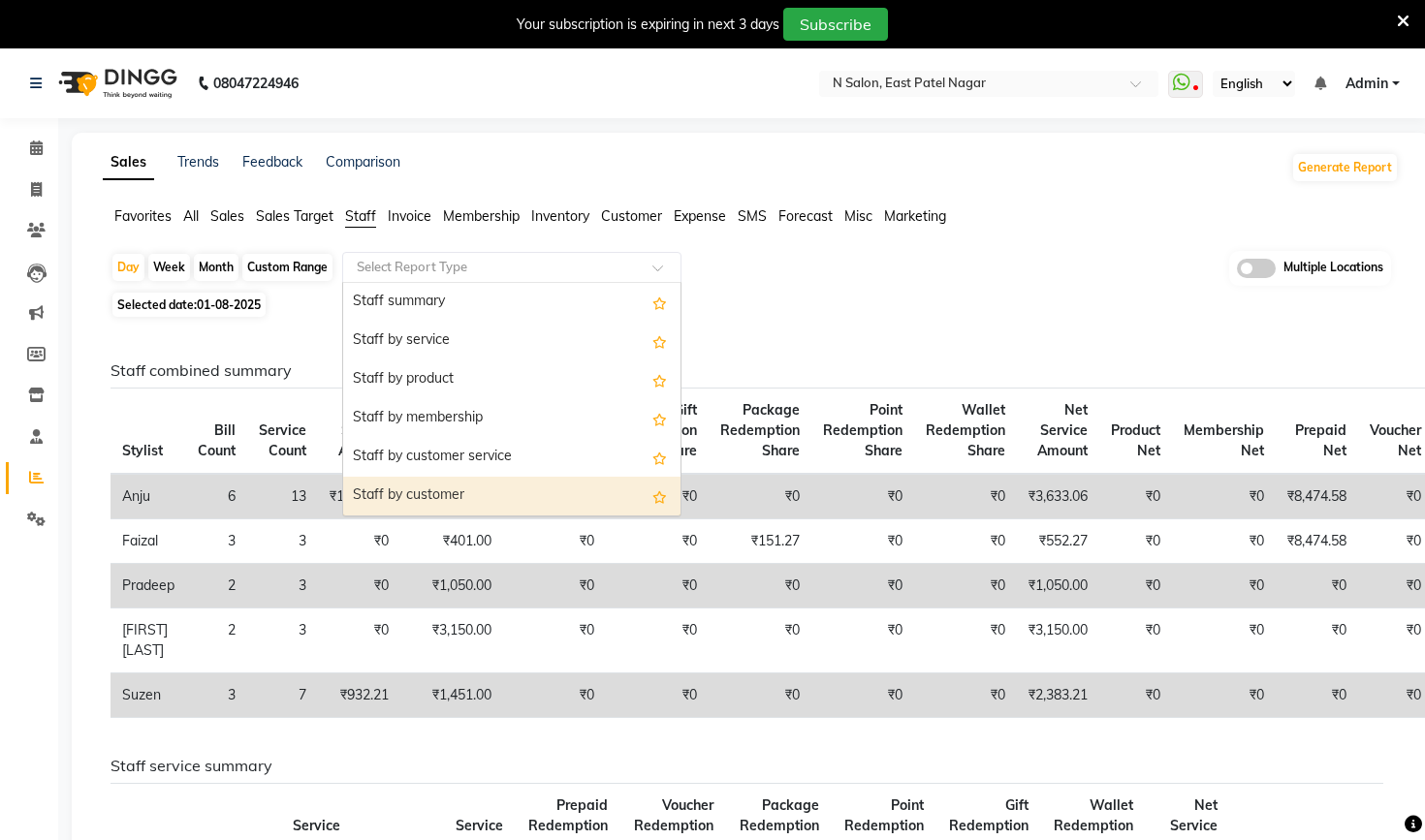 scroll, scrollTop: 0, scrollLeft: 0, axis: both 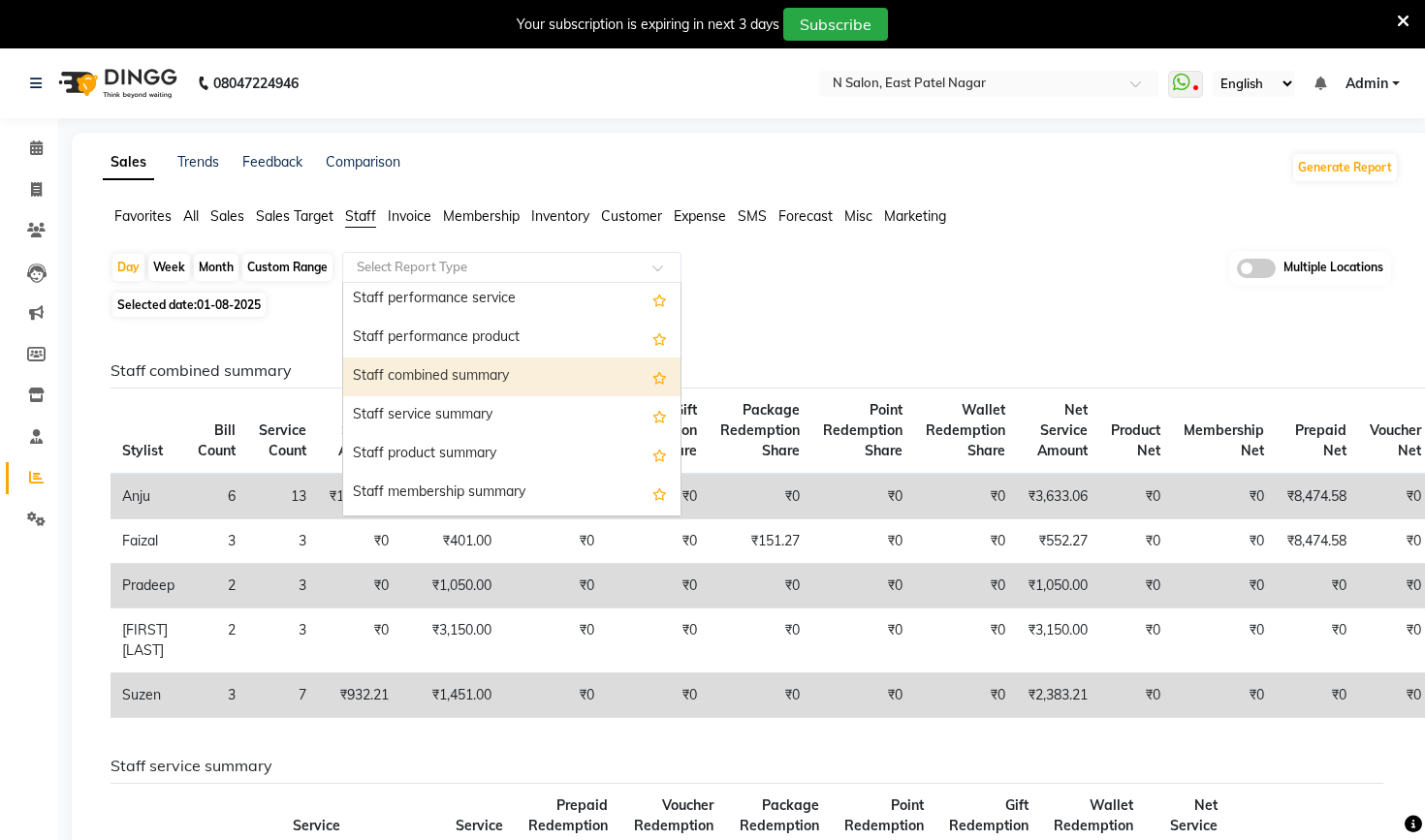 click on "Staff combined summary" at bounding box center (512, 377) 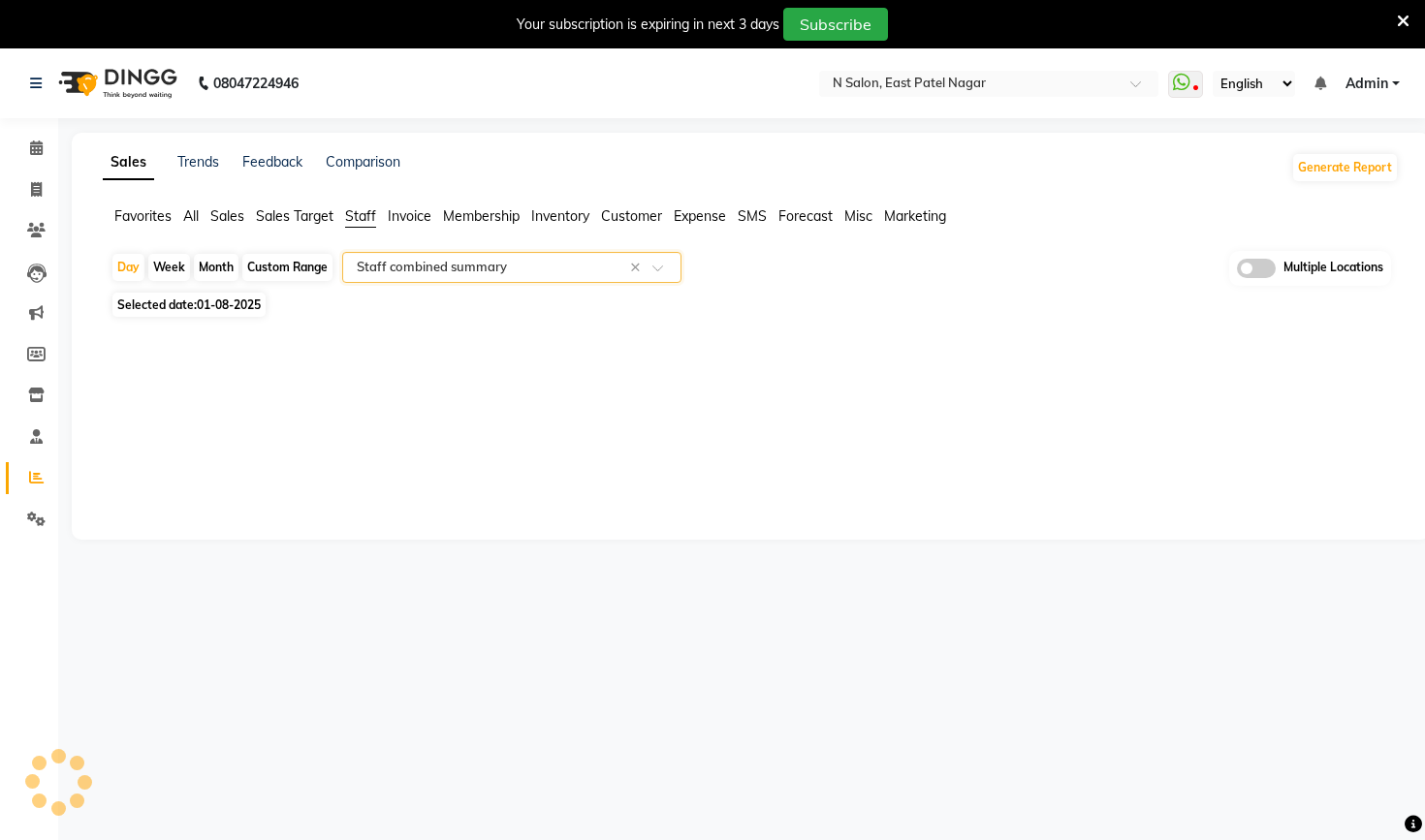 select on "full_report" 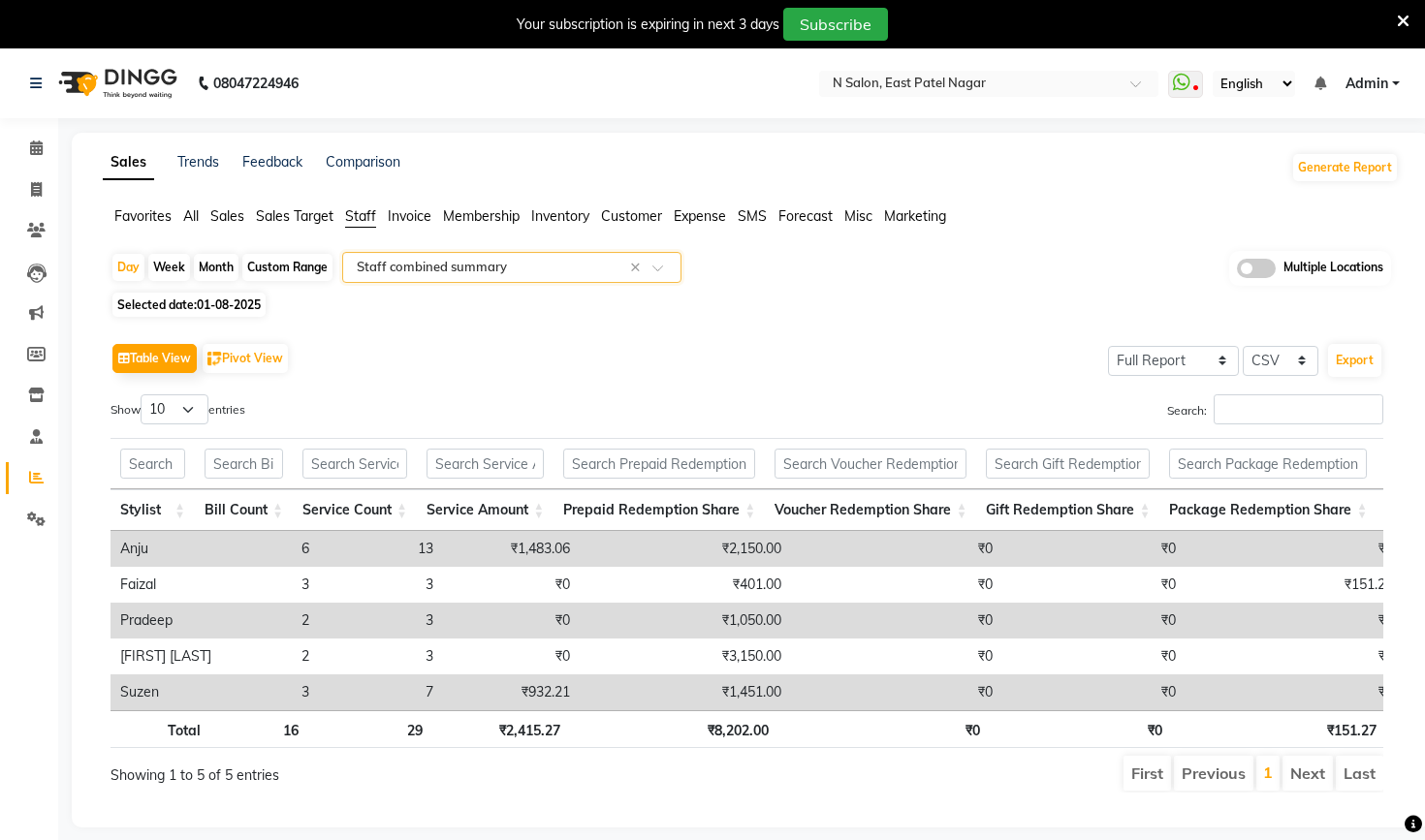 click on "Month" 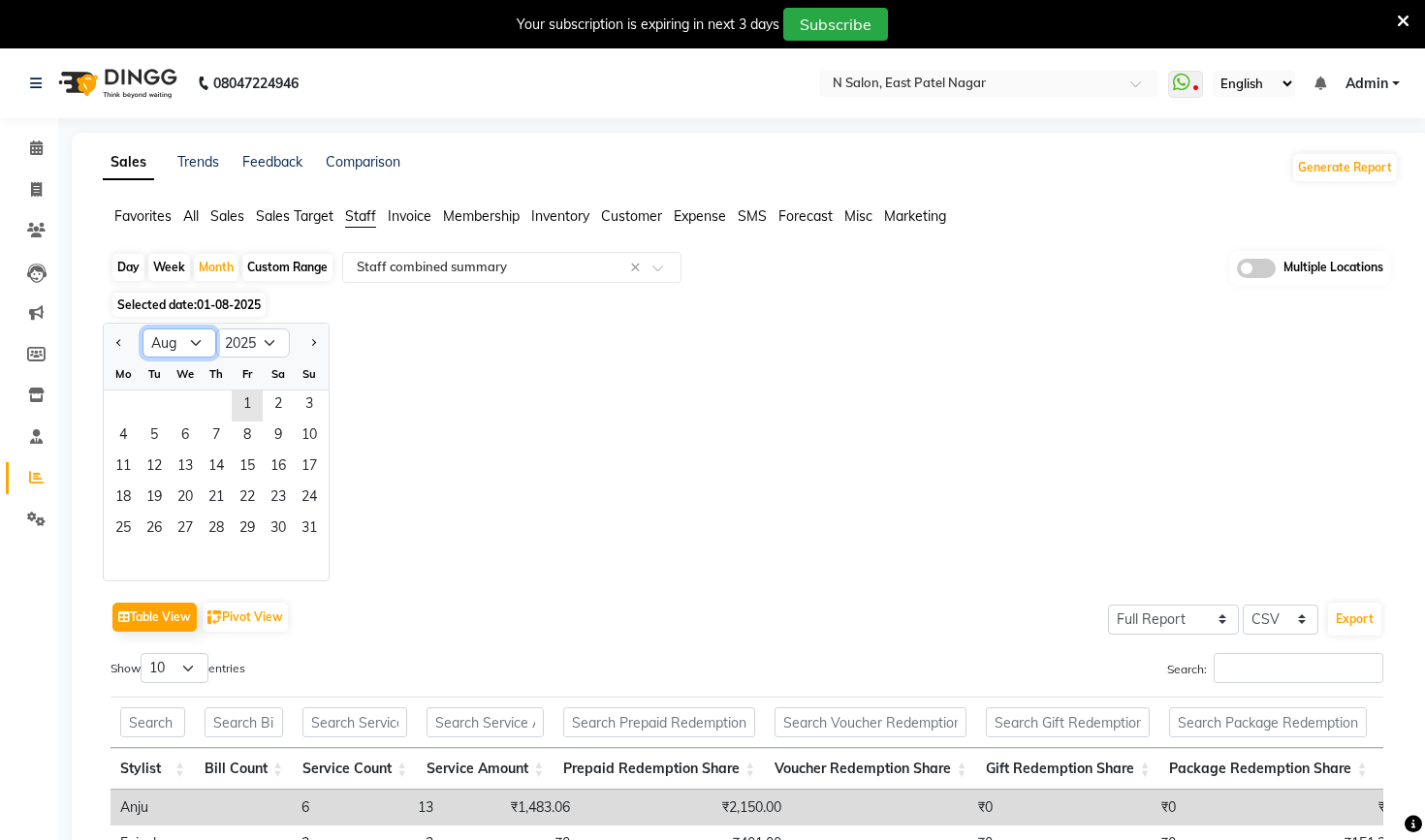 select on "7" 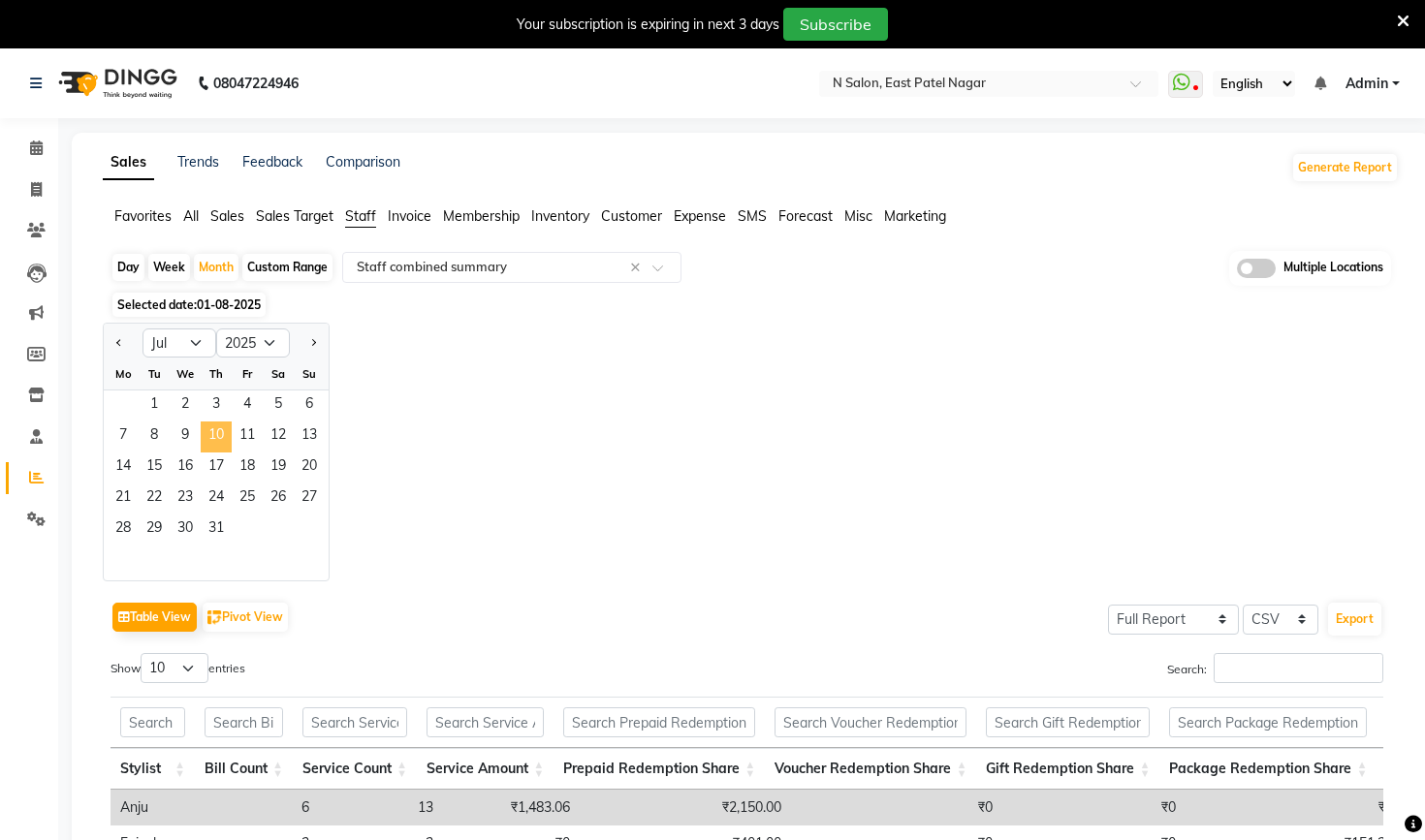 click on "10" 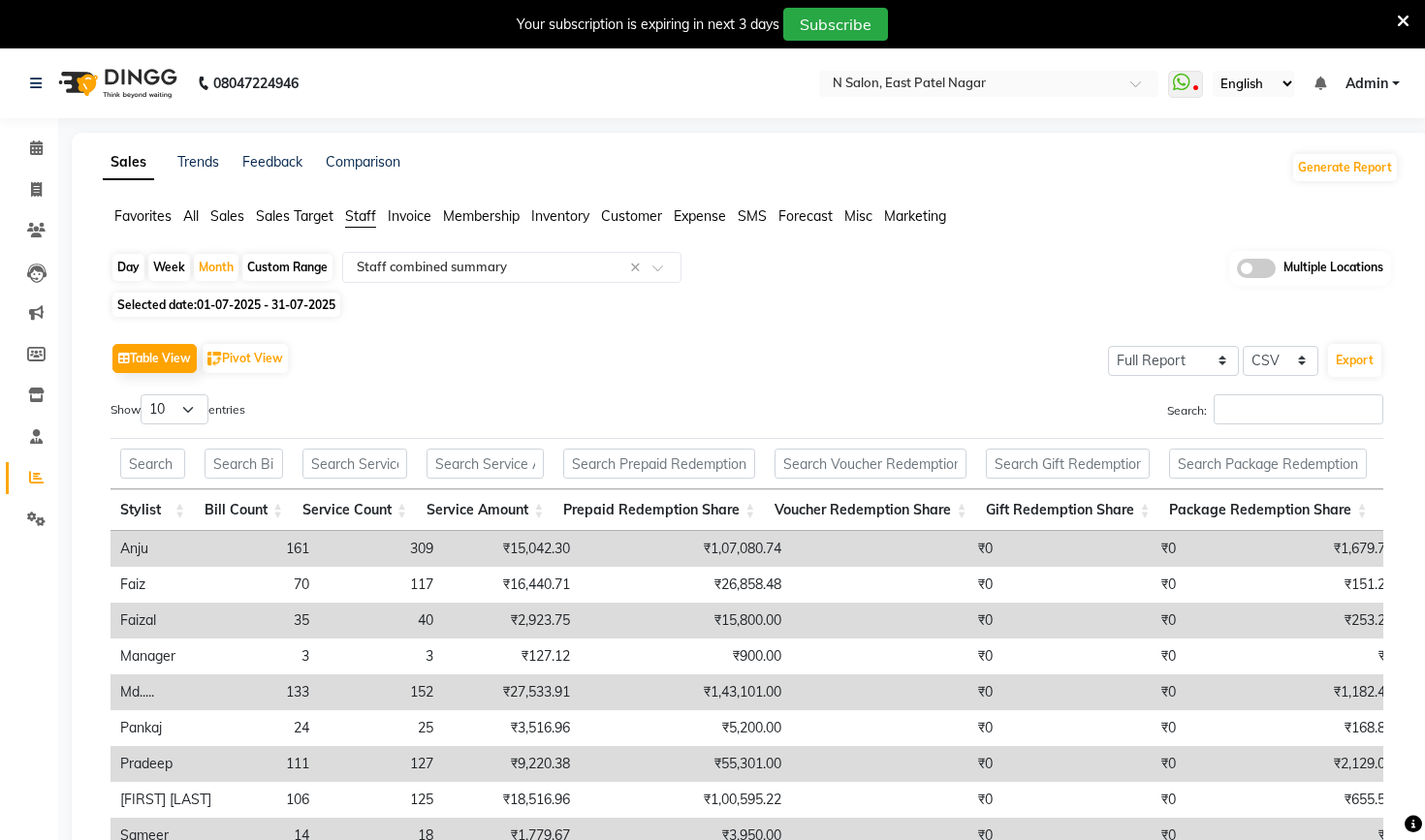 scroll, scrollTop: 0, scrollLeft: 20, axis: horizontal 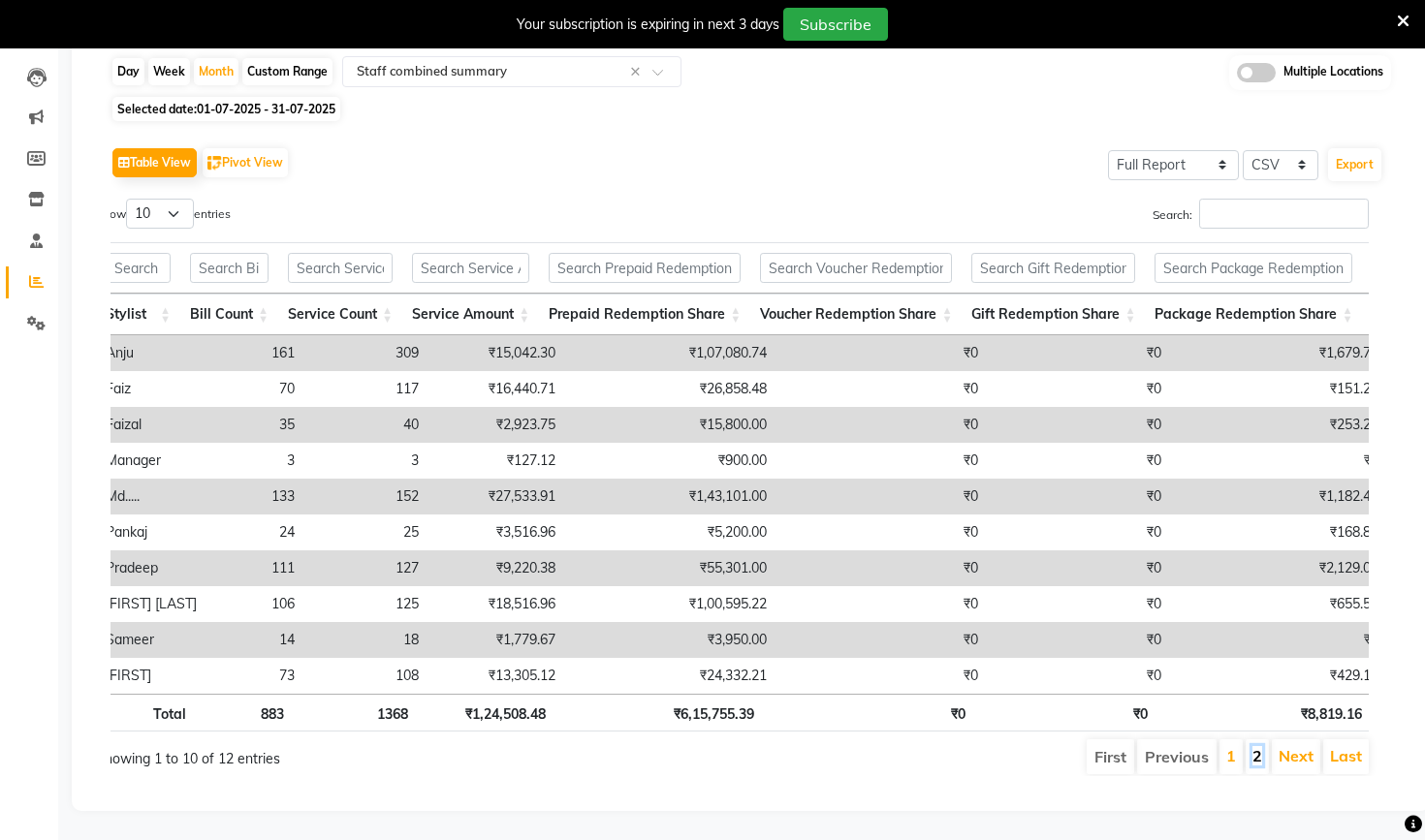 click on "2" at bounding box center [1257, 756] 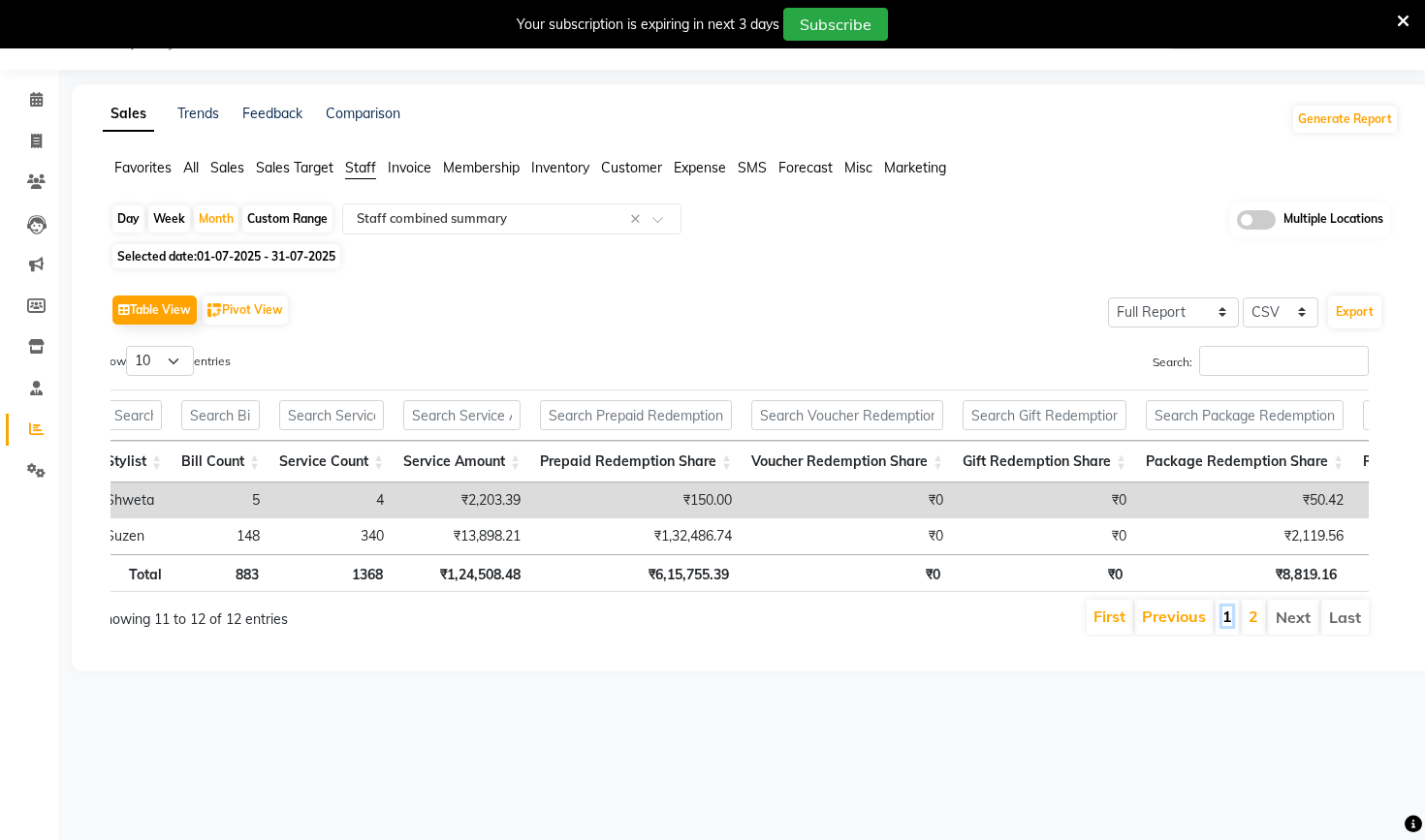 click on "1" at bounding box center (1227, 616) 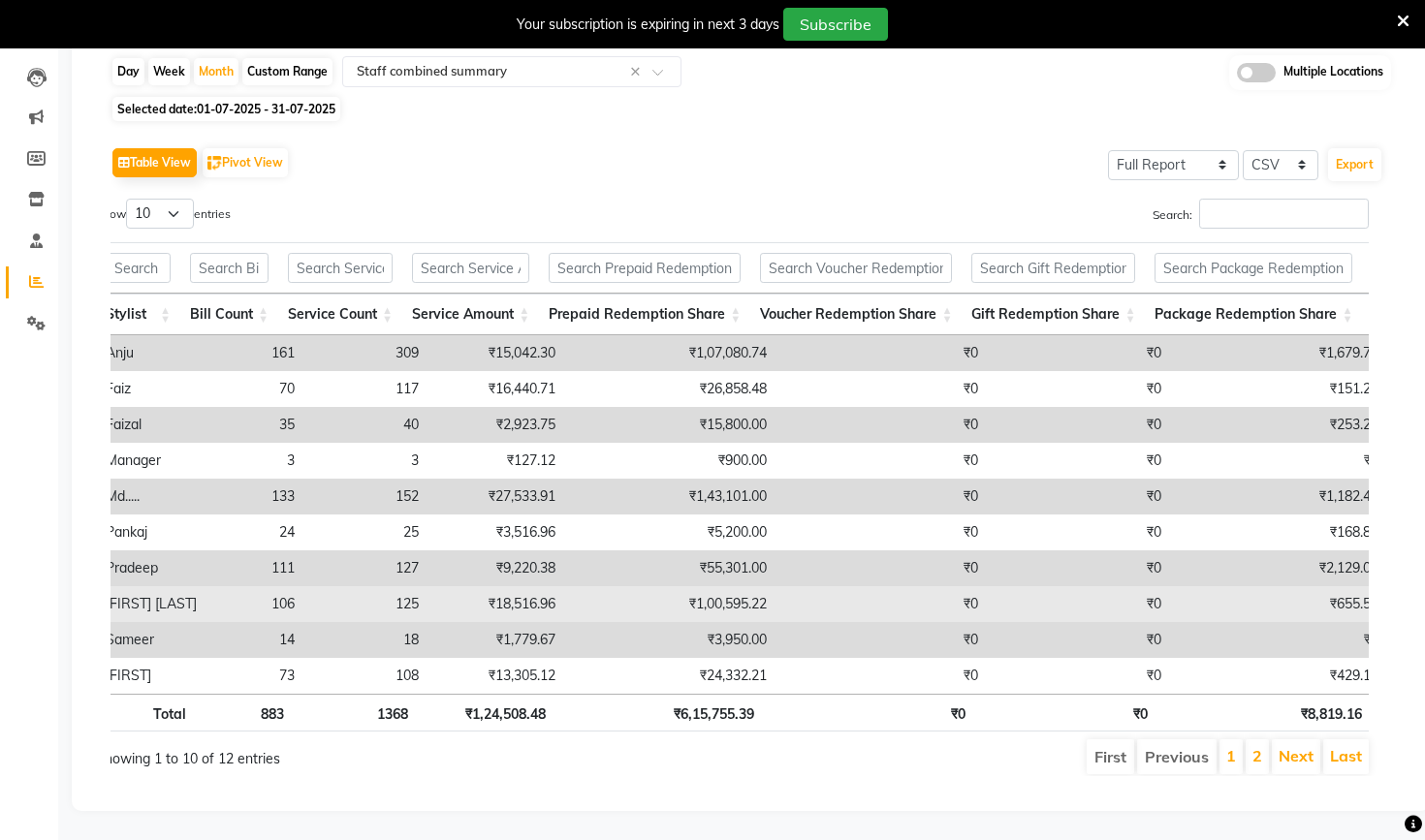 scroll, scrollTop: 196, scrollLeft: 0, axis: vertical 